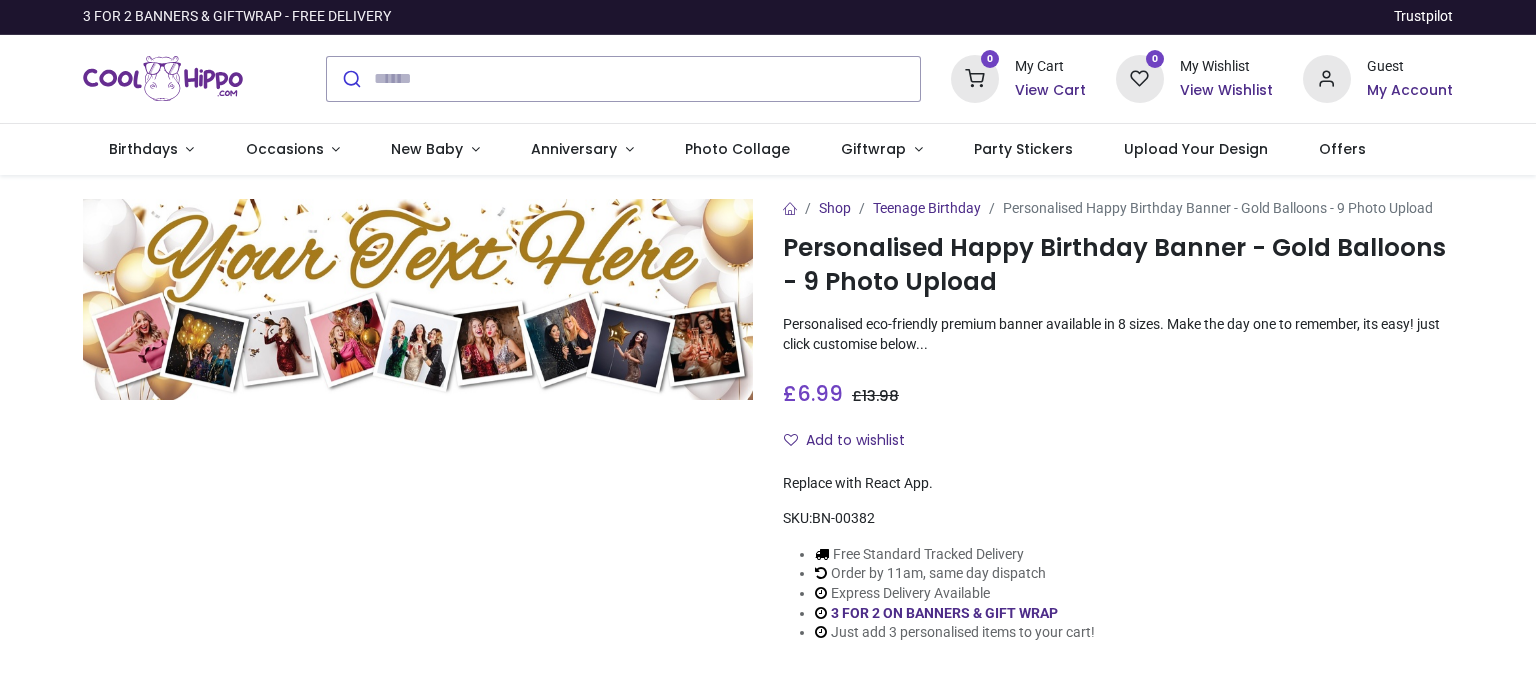 scroll, scrollTop: 0, scrollLeft: 0, axis: both 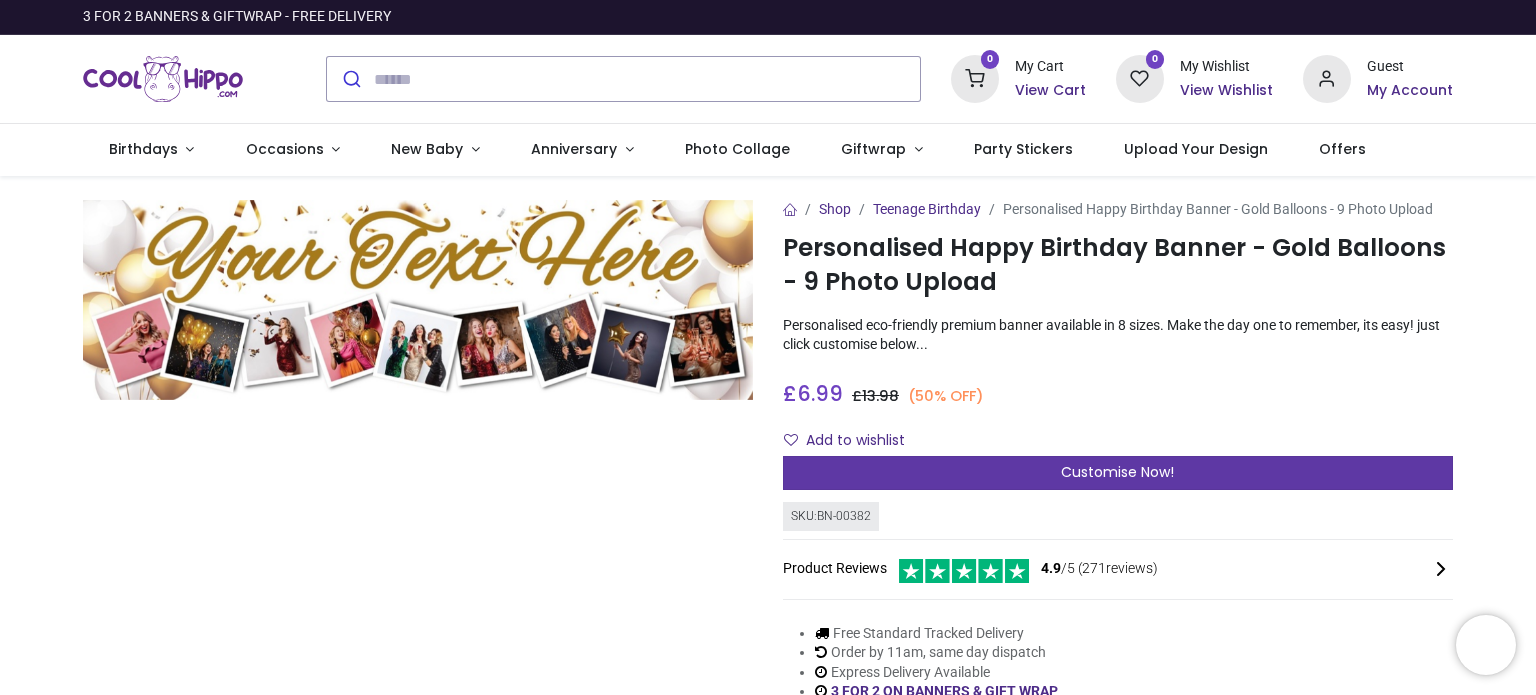 click on "Customise Now!" at bounding box center [1118, 473] 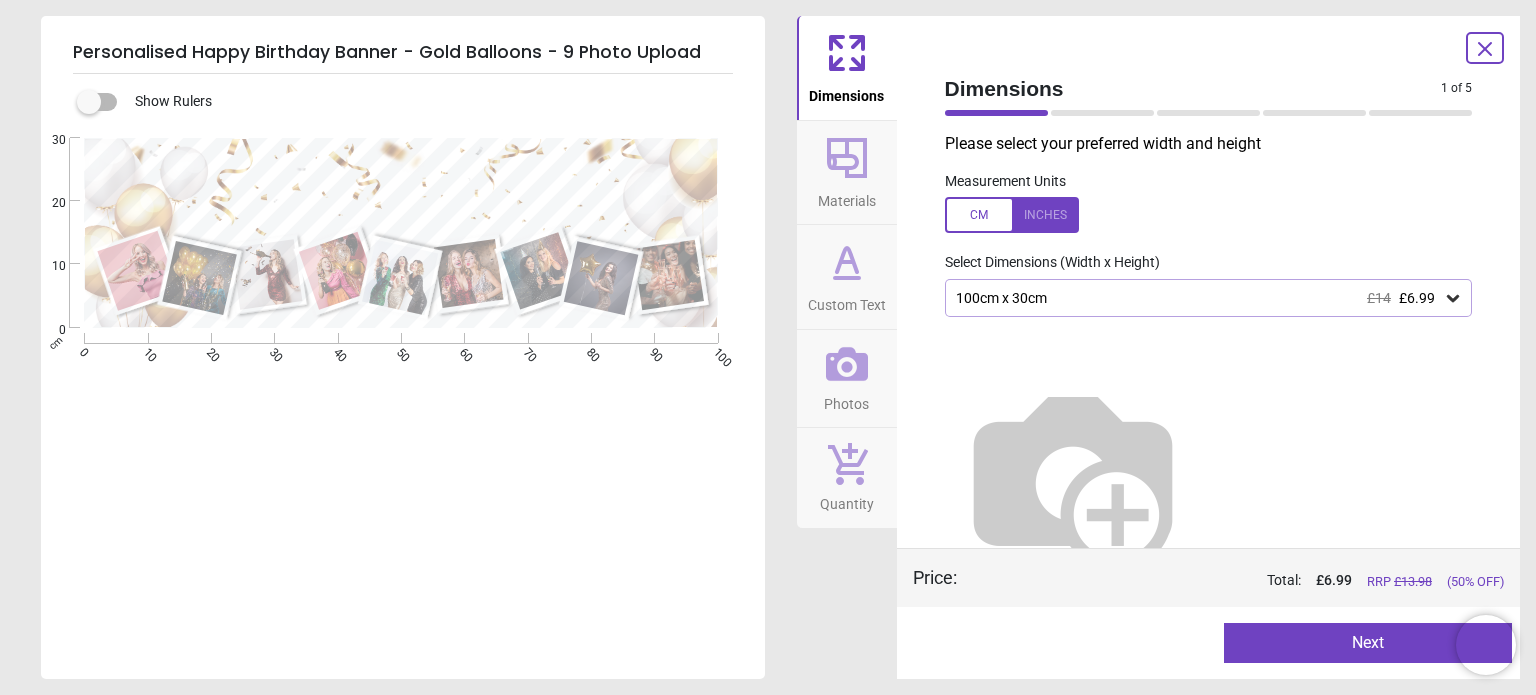 click on "Next" at bounding box center [1368, 643] 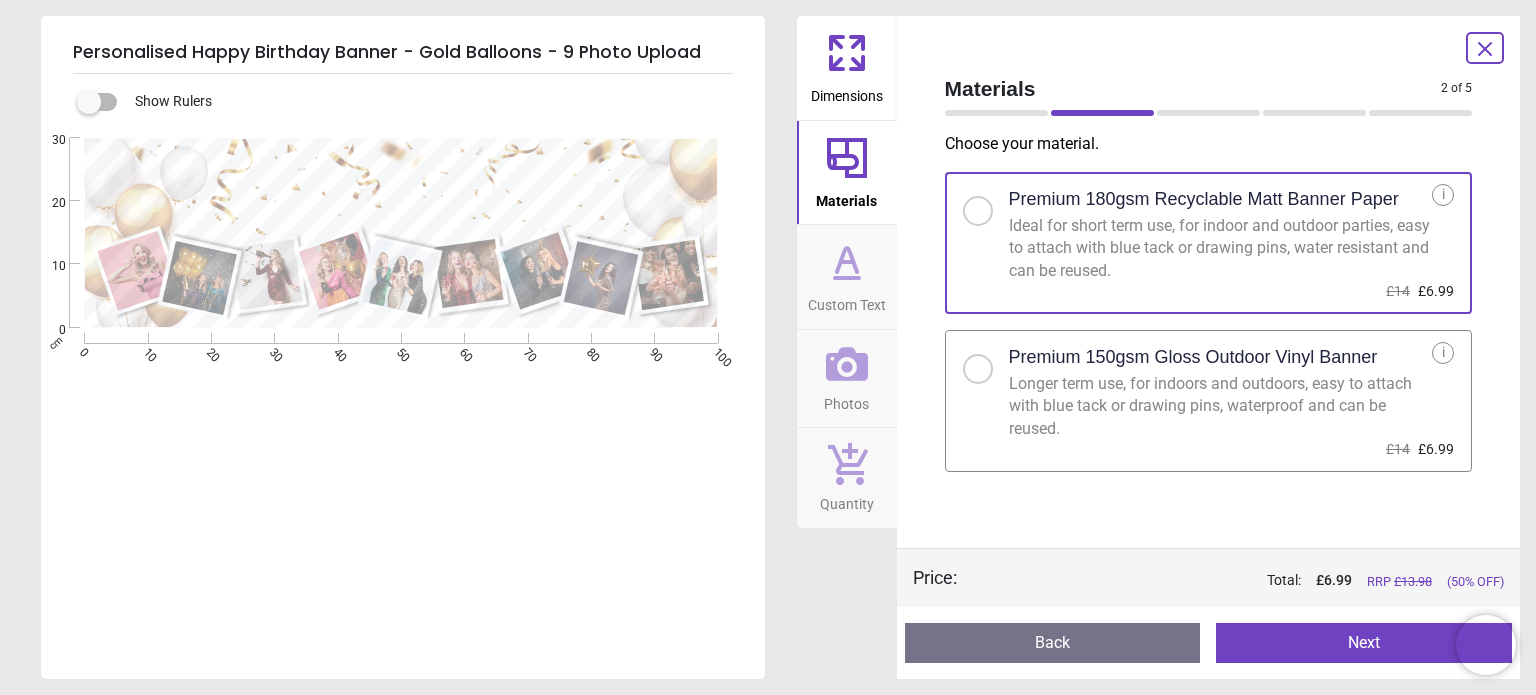 click on "Next" at bounding box center [1364, 643] 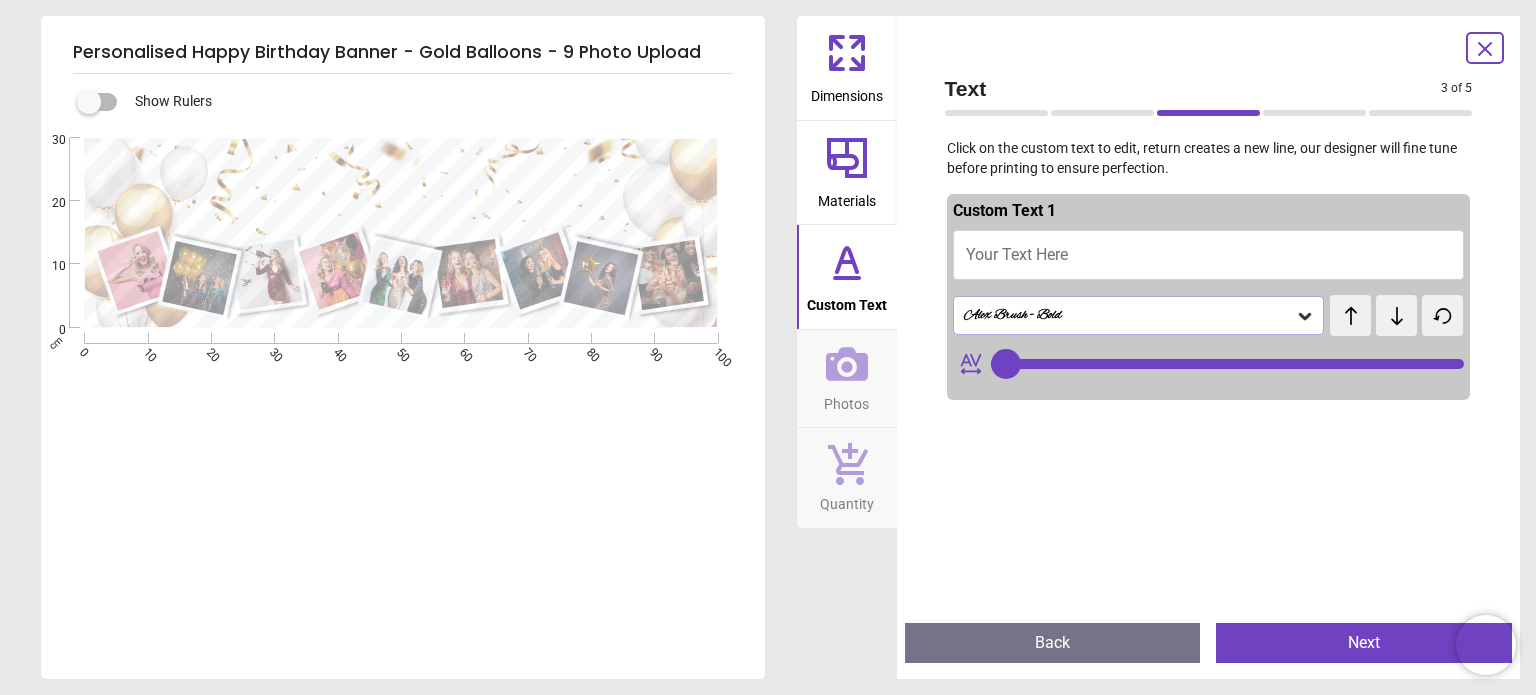 type on "**" 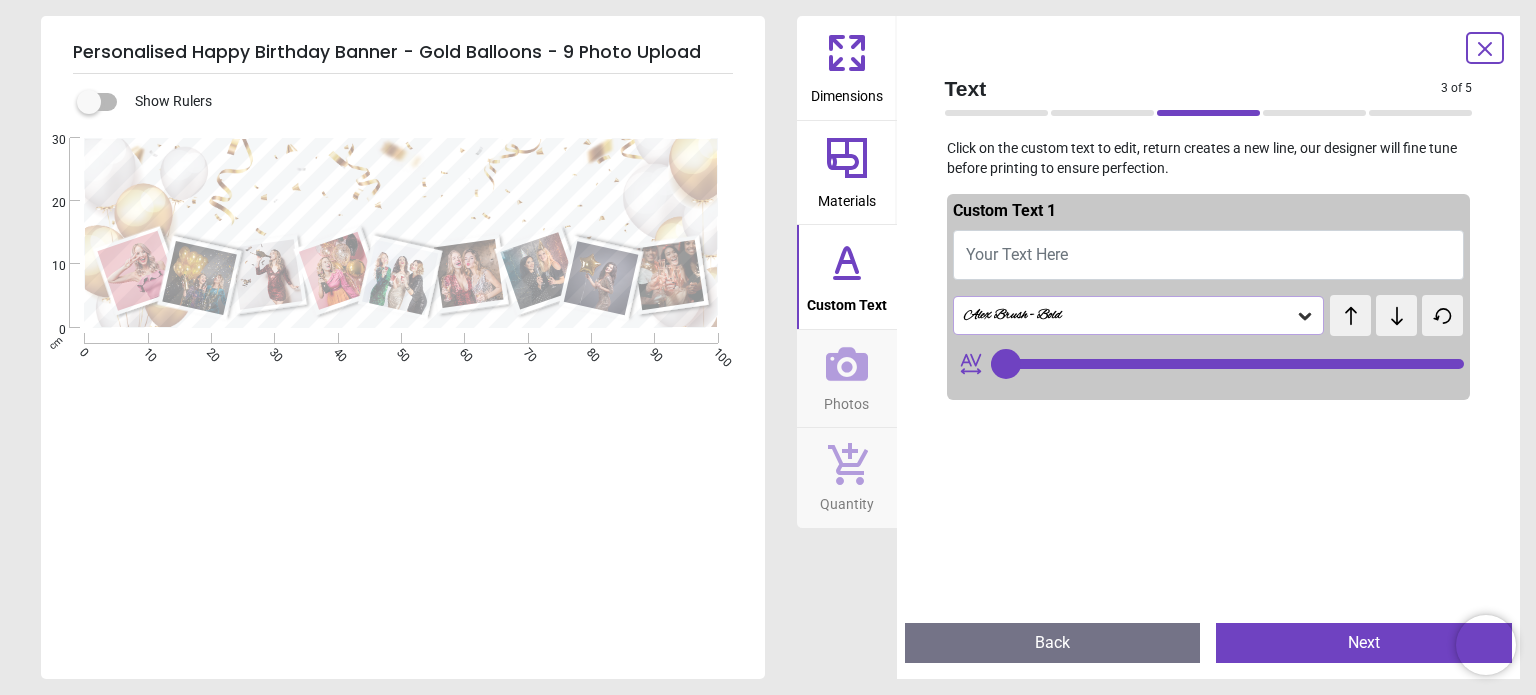 click on "Your Text Here" at bounding box center [1017, 254] 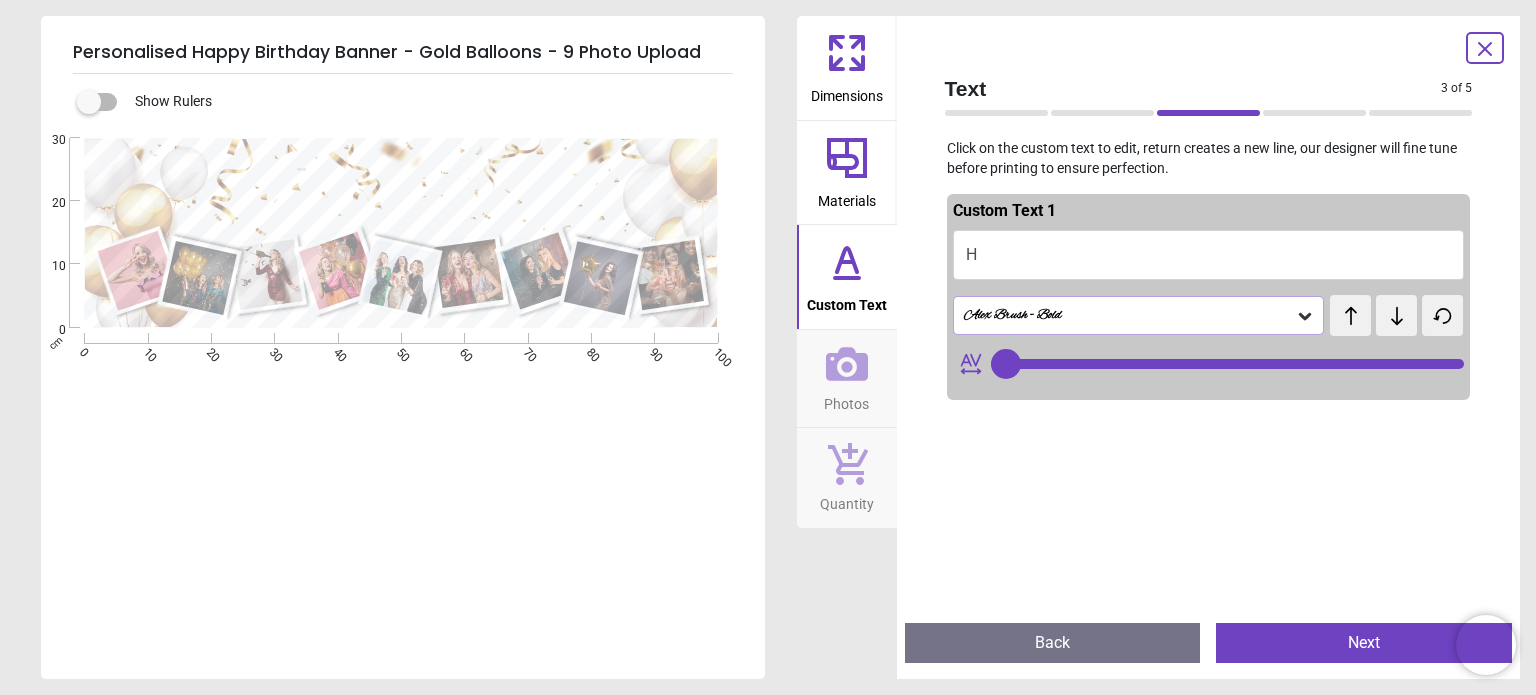 type on "**" 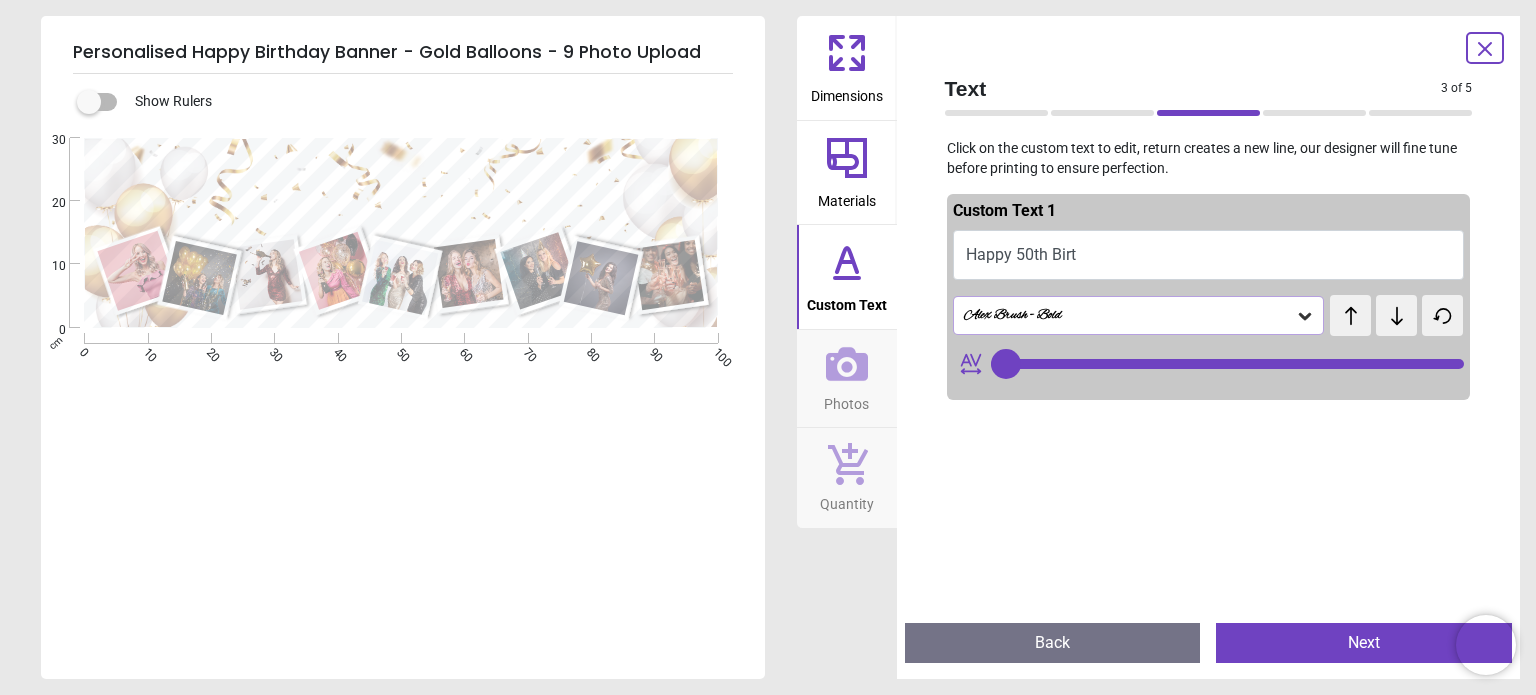 type on "**********" 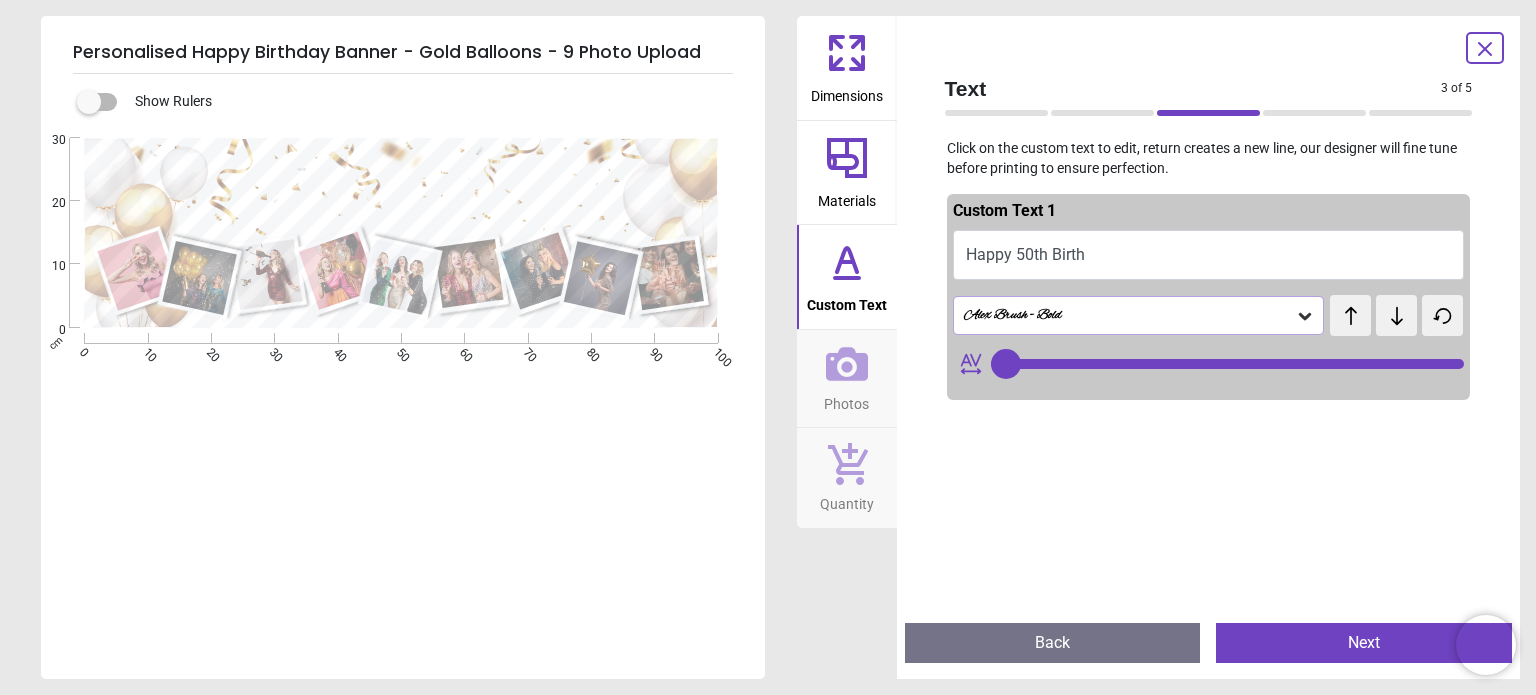 type on "**********" 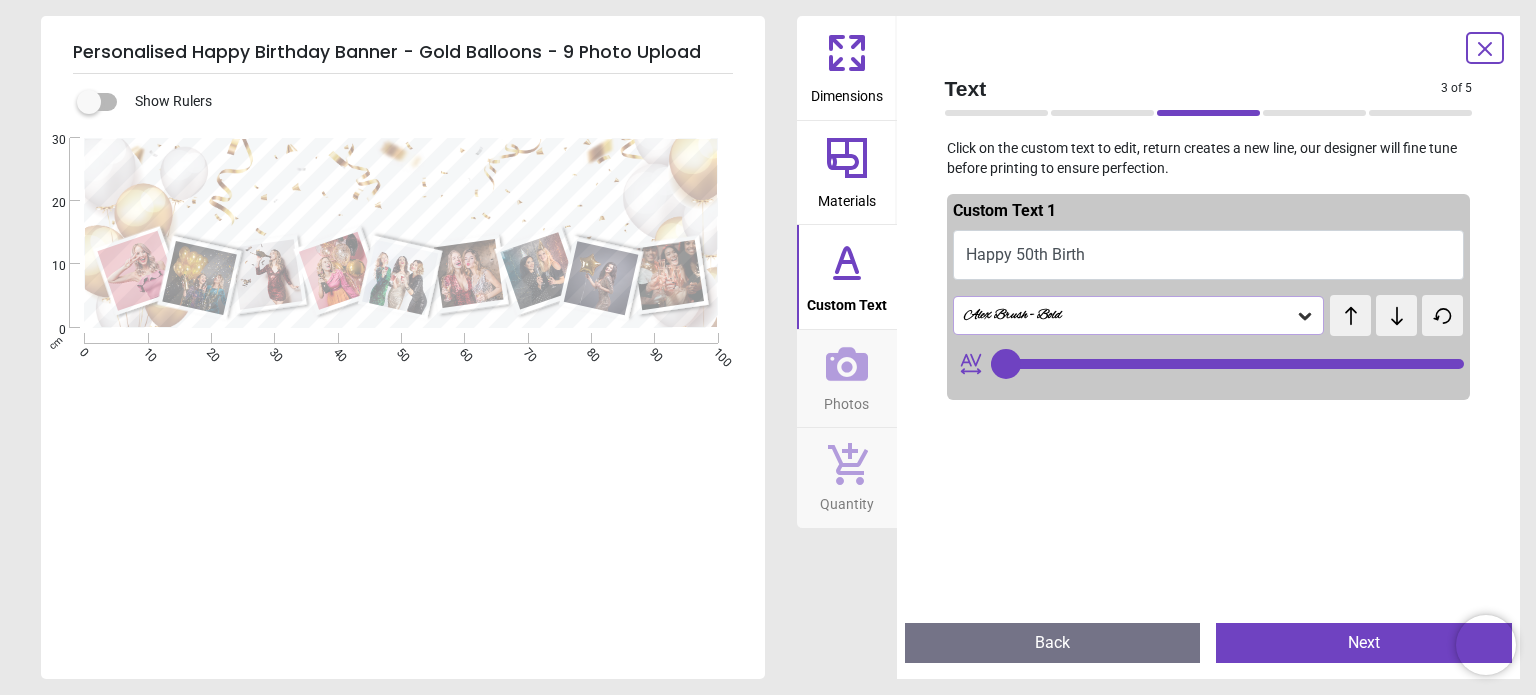 type on "**" 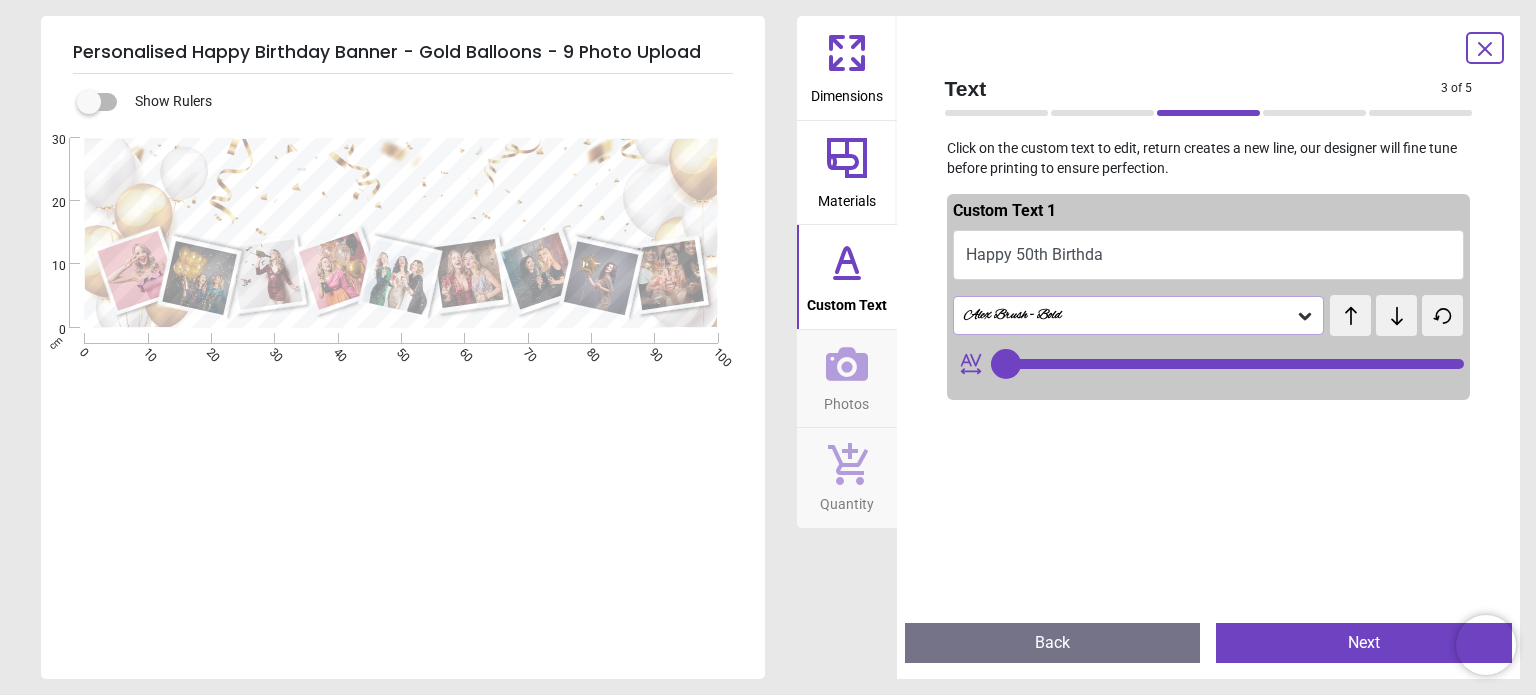 type on "**" 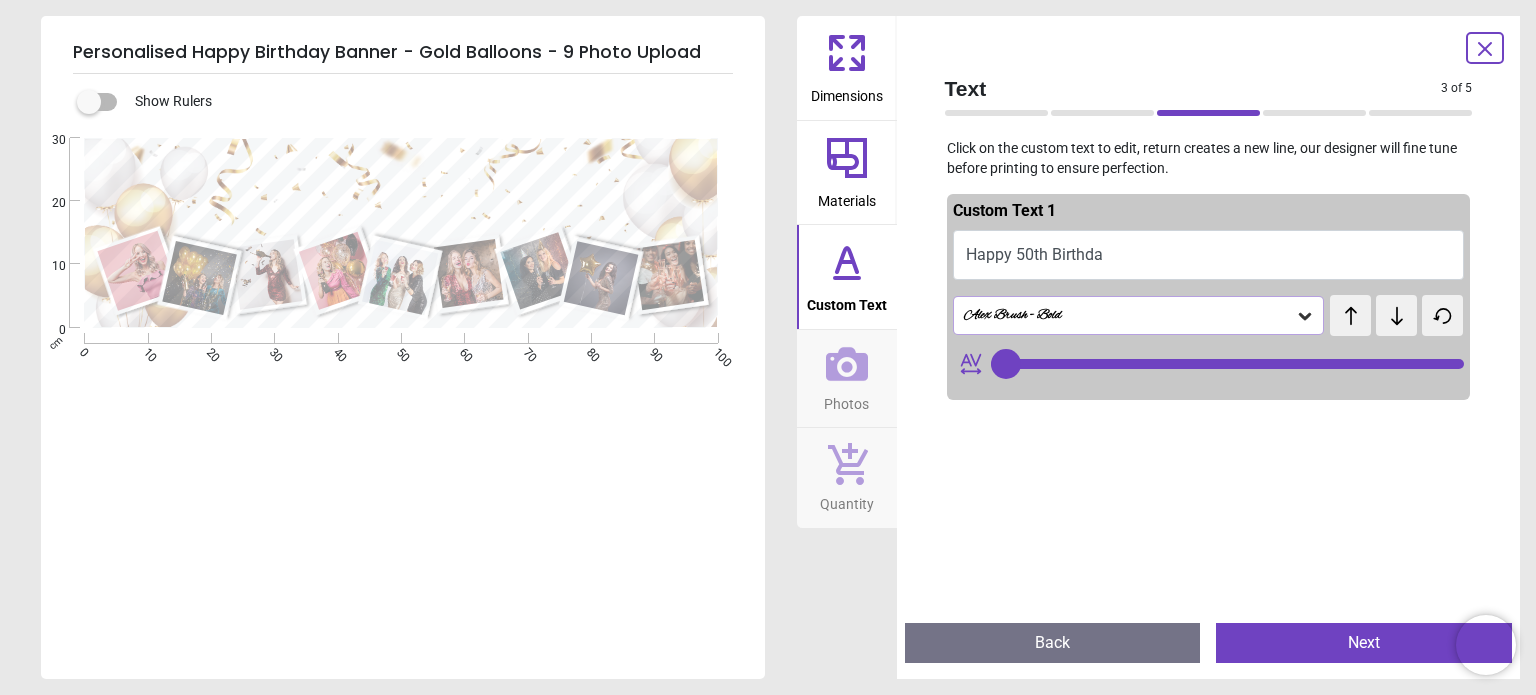 type on "**********" 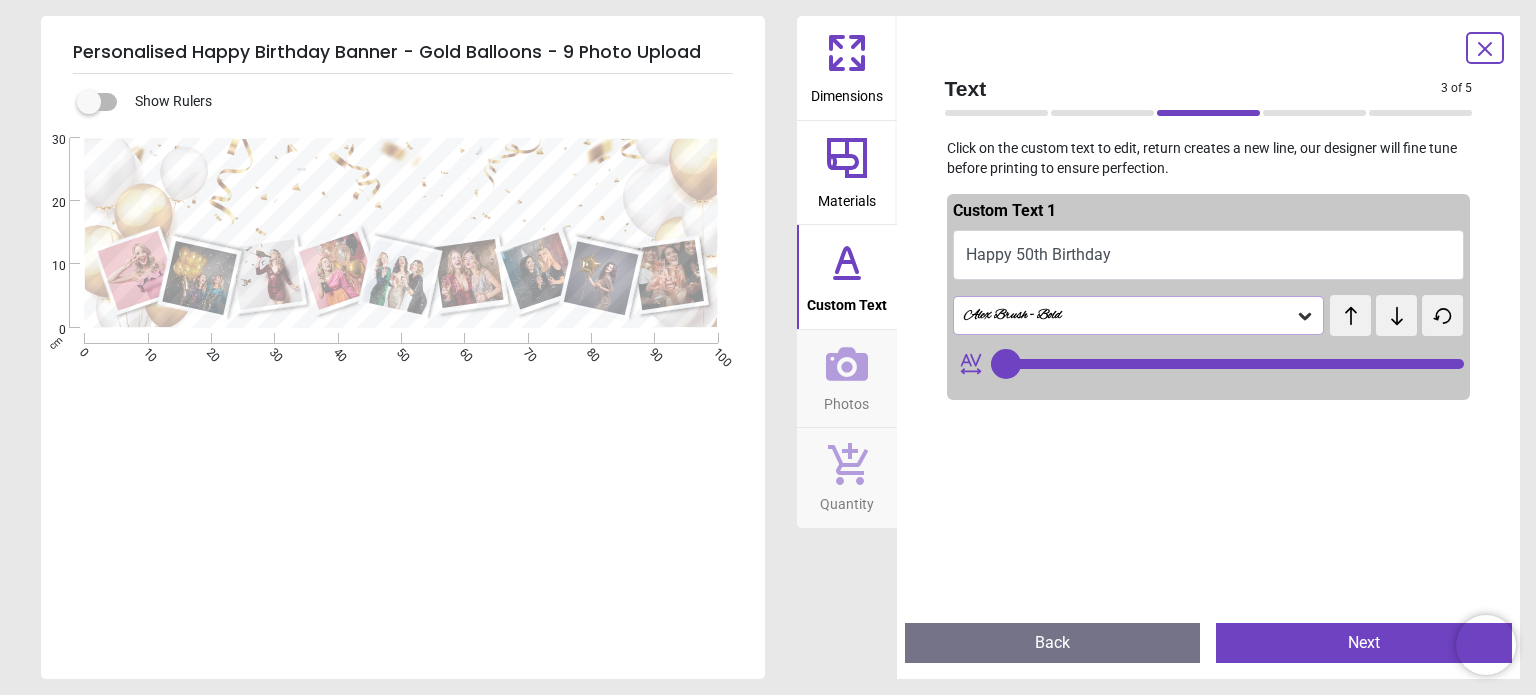 scroll, scrollTop: 4, scrollLeft: 0, axis: vertical 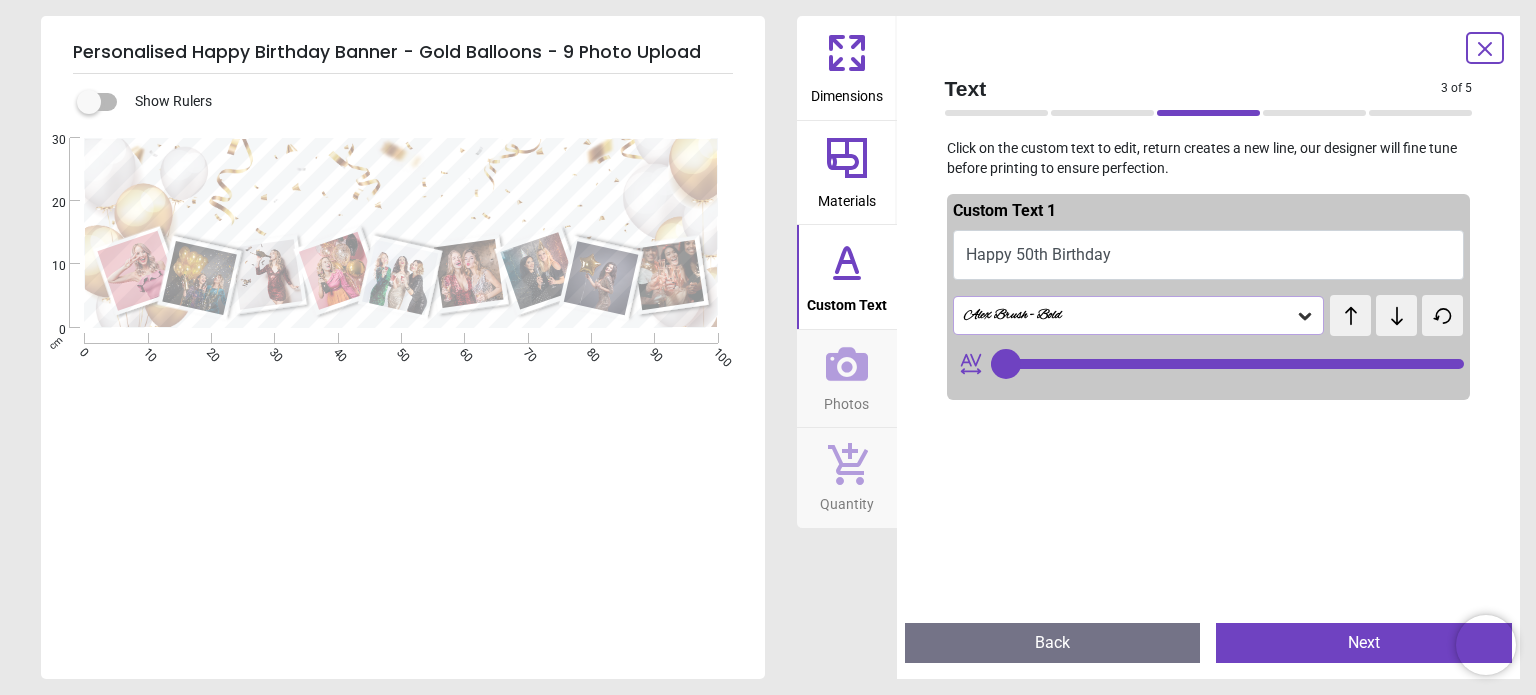 type on "**********" 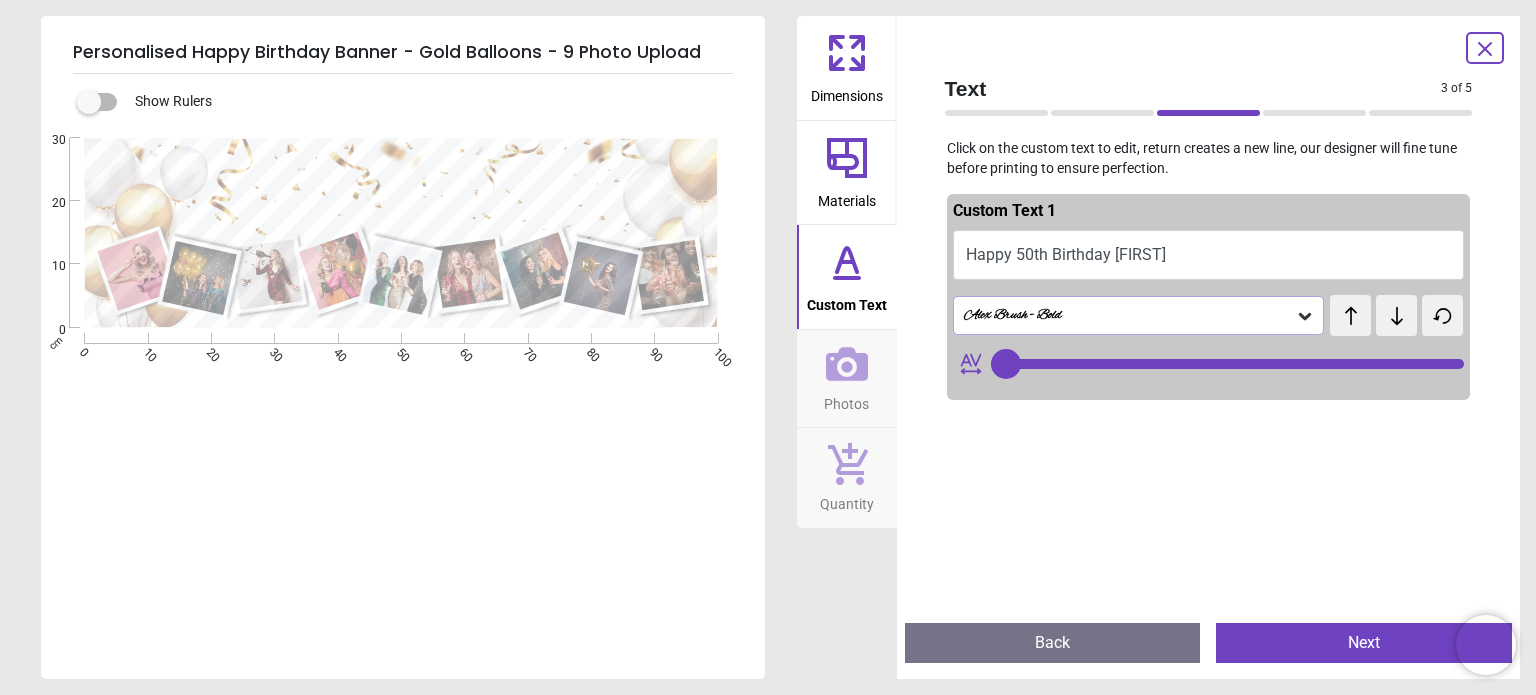 type on "**********" 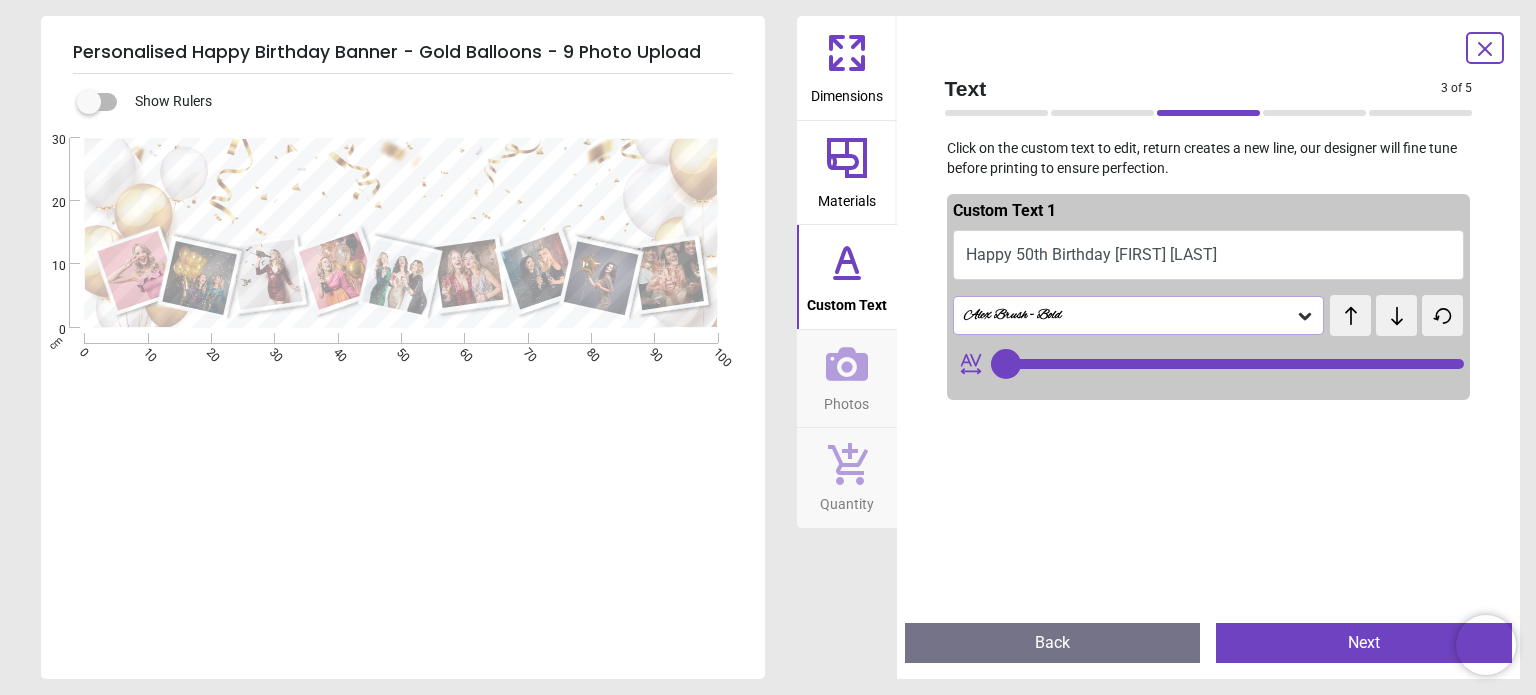 type on "**********" 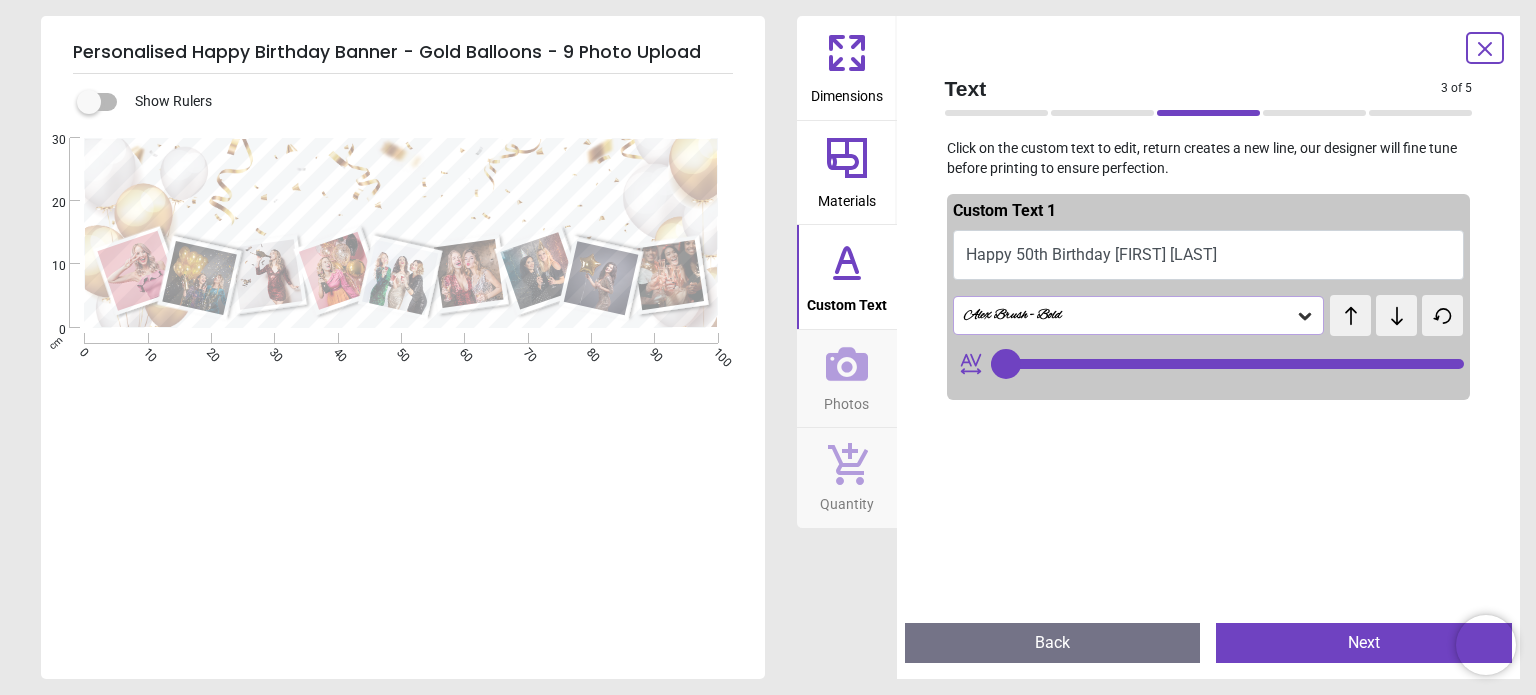 click on "Happy 50th Birthday Nic bom
Bic" at bounding box center [1209, 255] 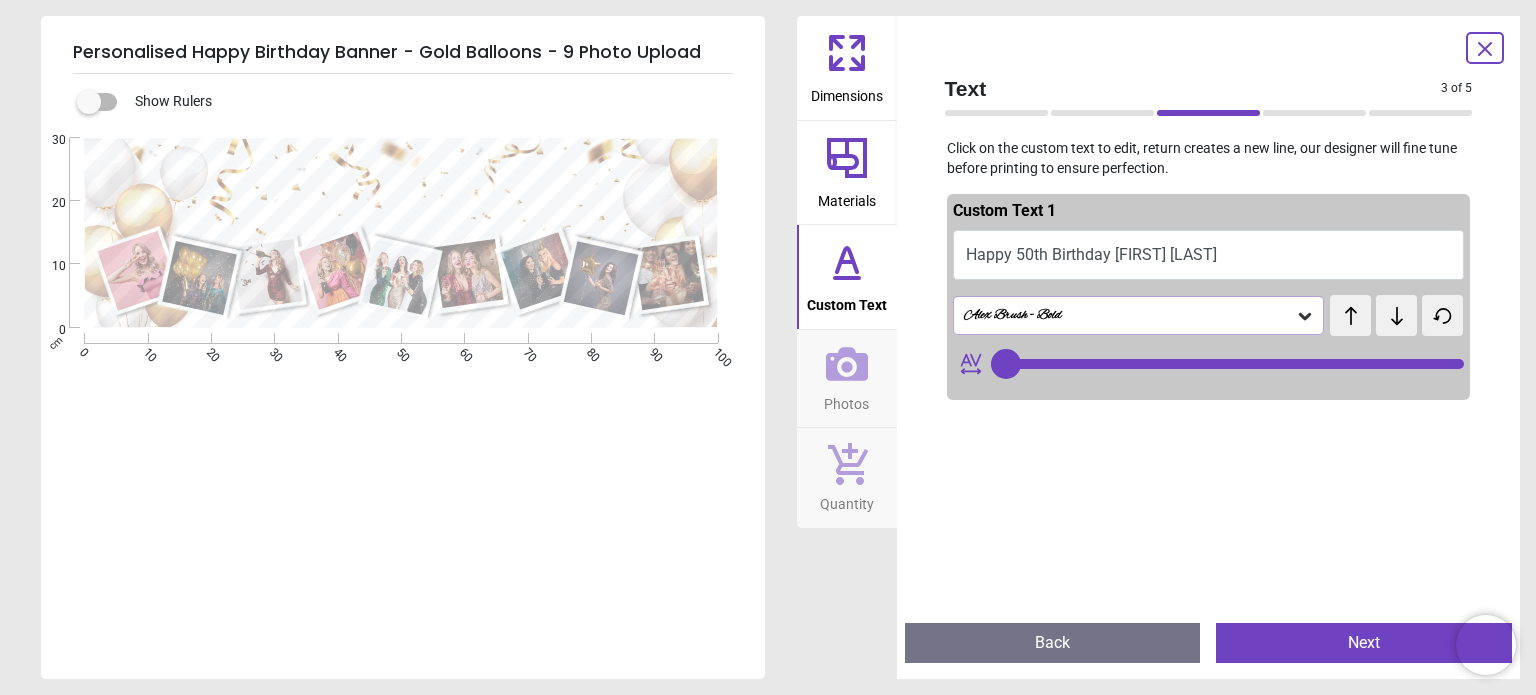 type on "**" 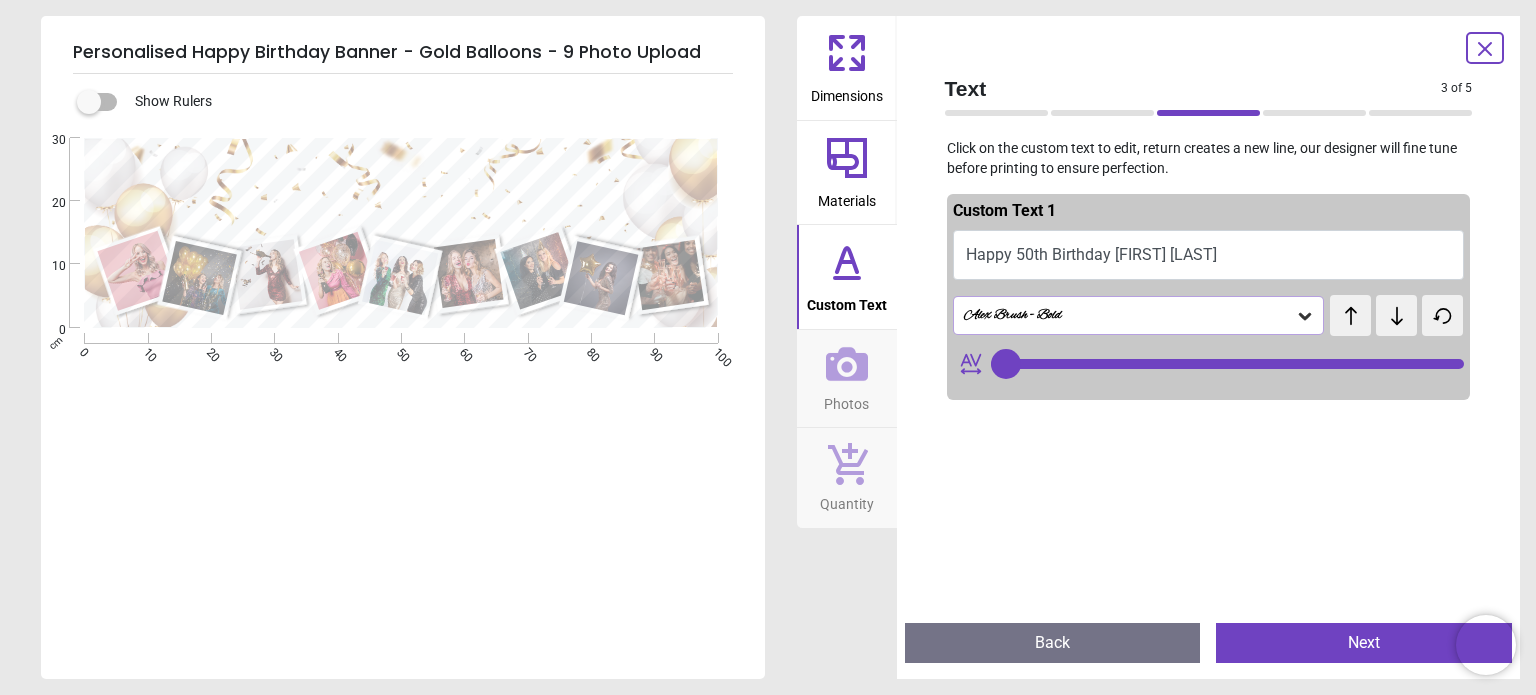 scroll, scrollTop: 2, scrollLeft: 0, axis: vertical 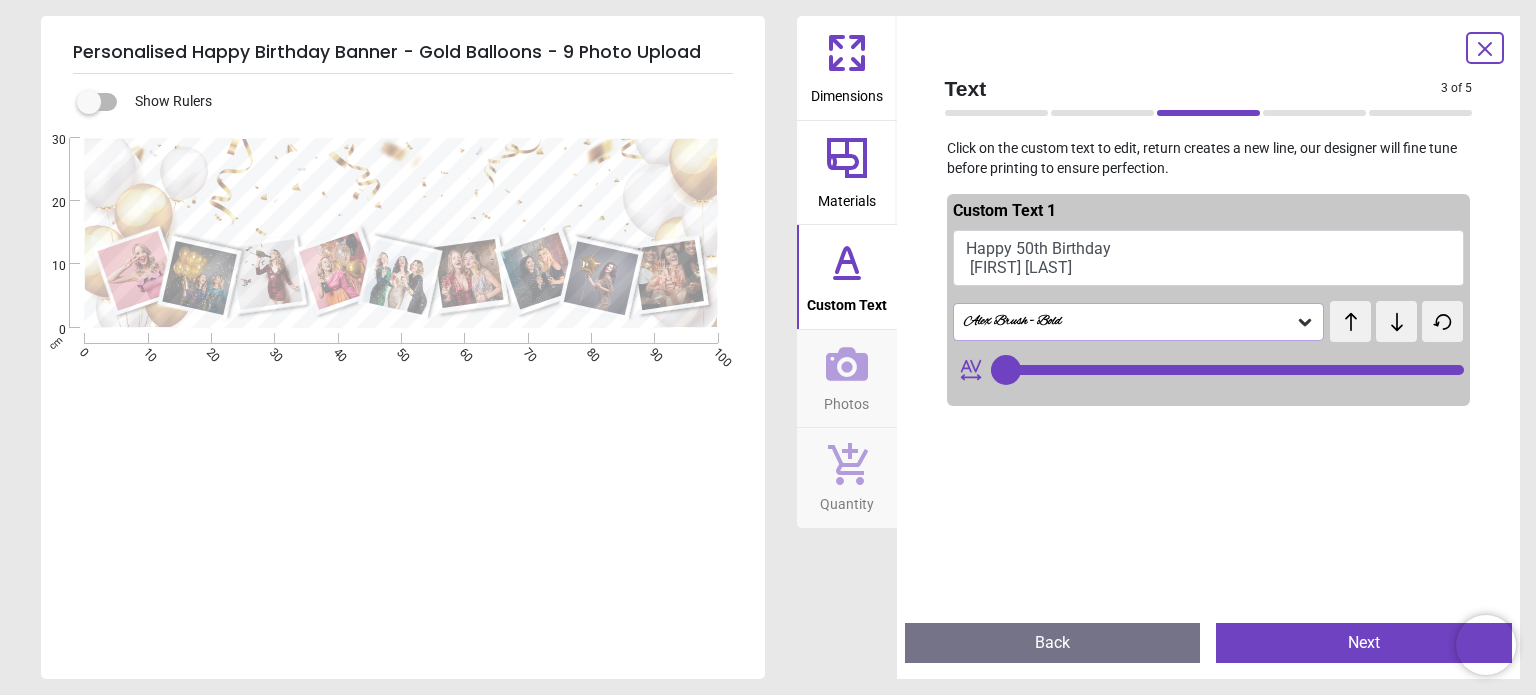 click on "**********" at bounding box center [403, 192] 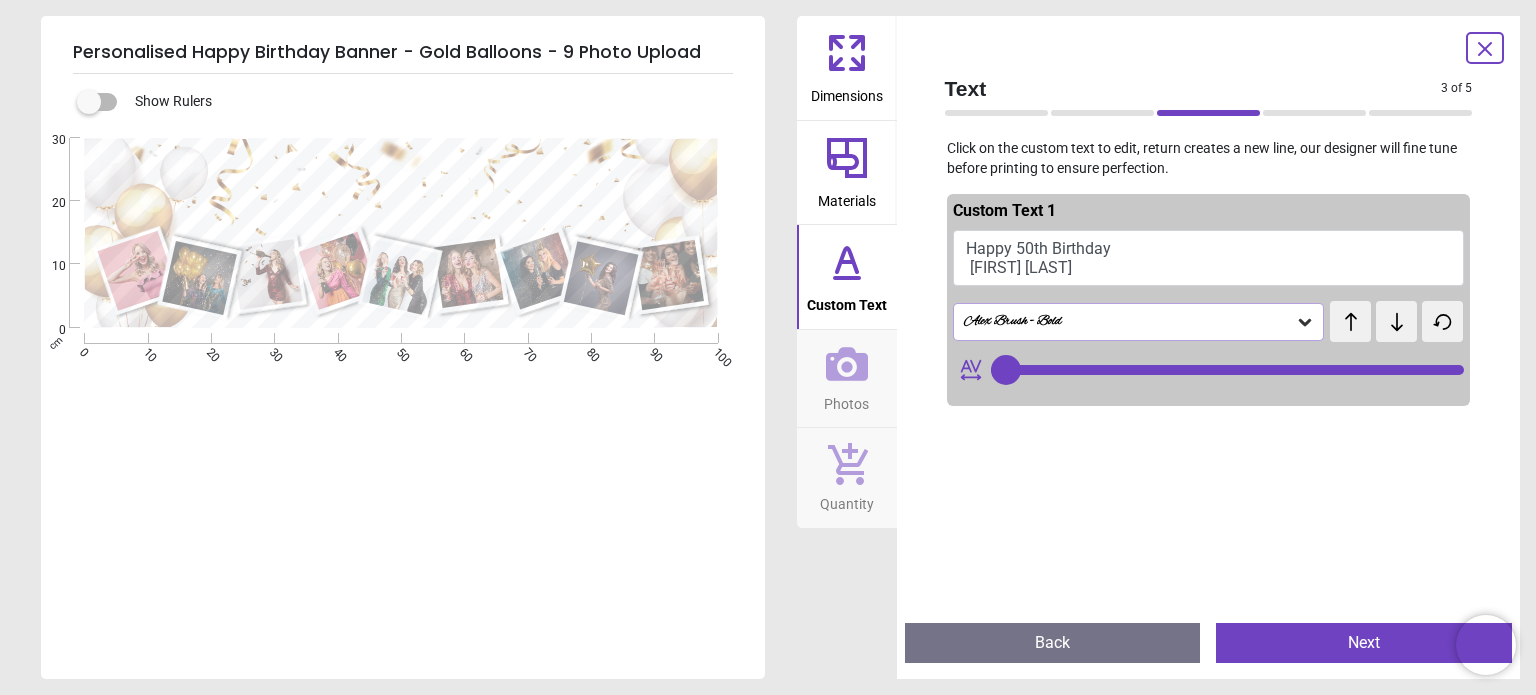 type on "**********" 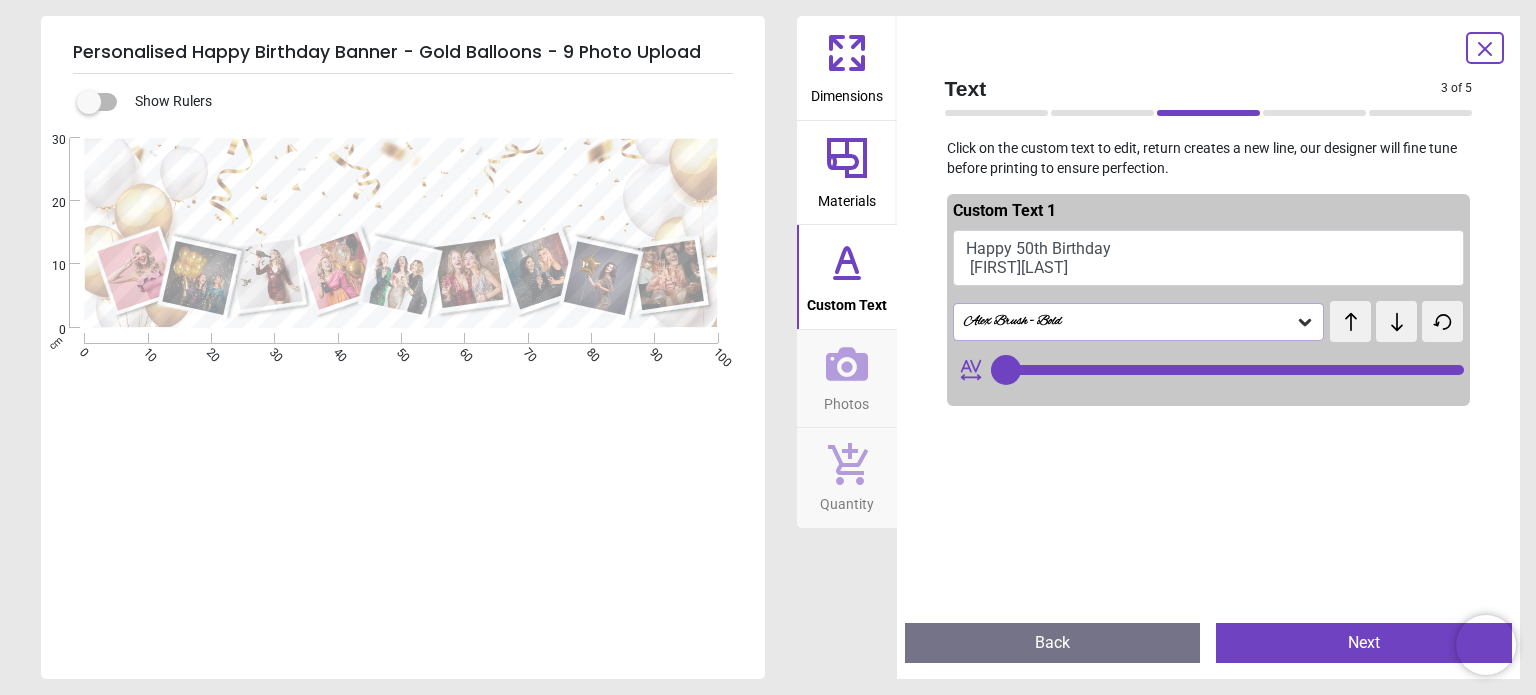 click on "**********" at bounding box center (403, 193) 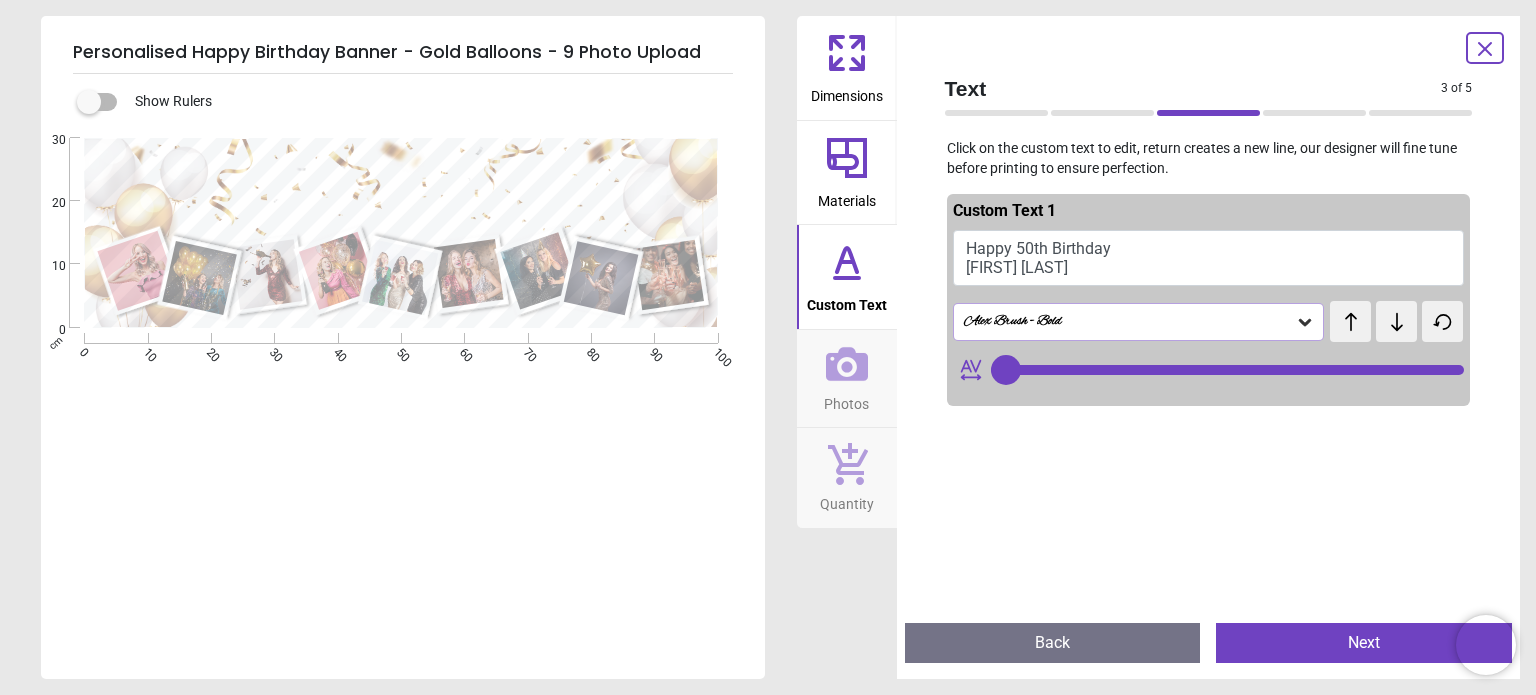 type on "**" 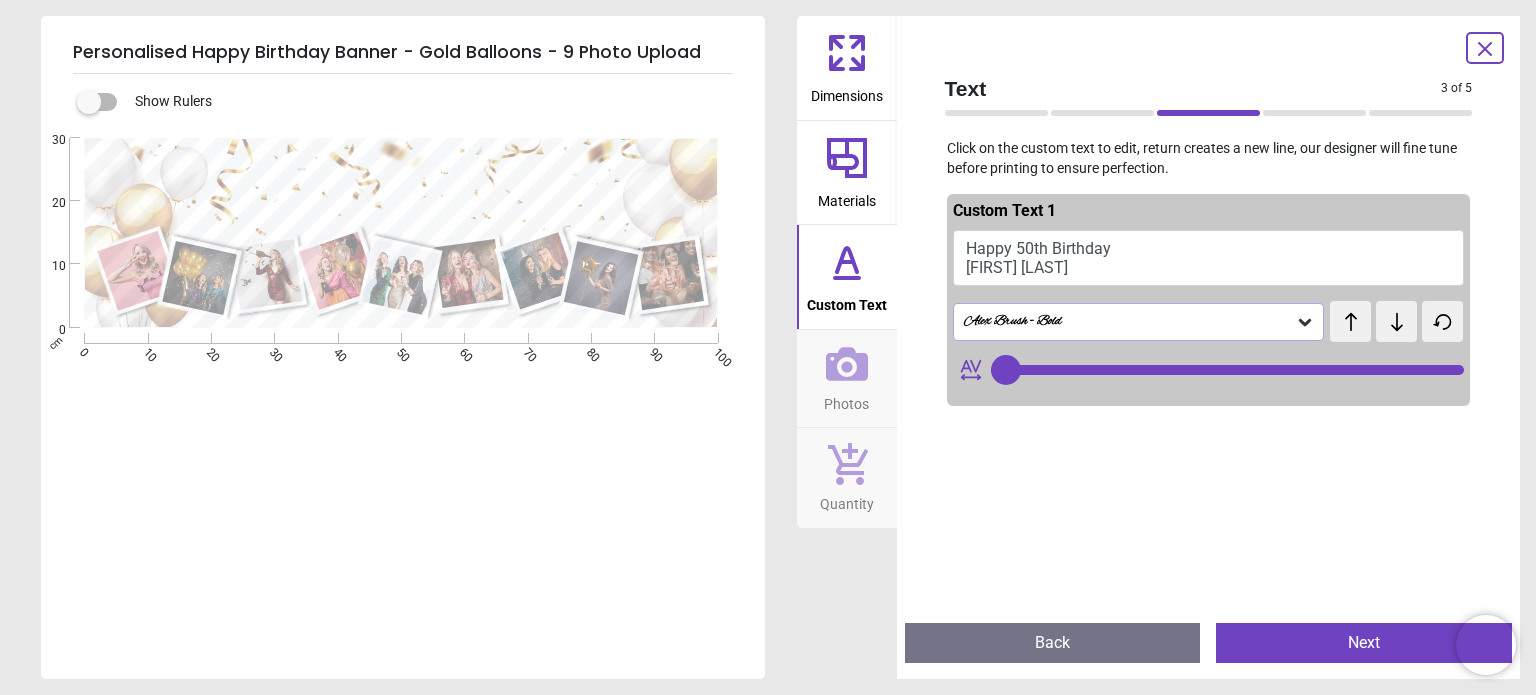 scroll, scrollTop: 4, scrollLeft: 0, axis: vertical 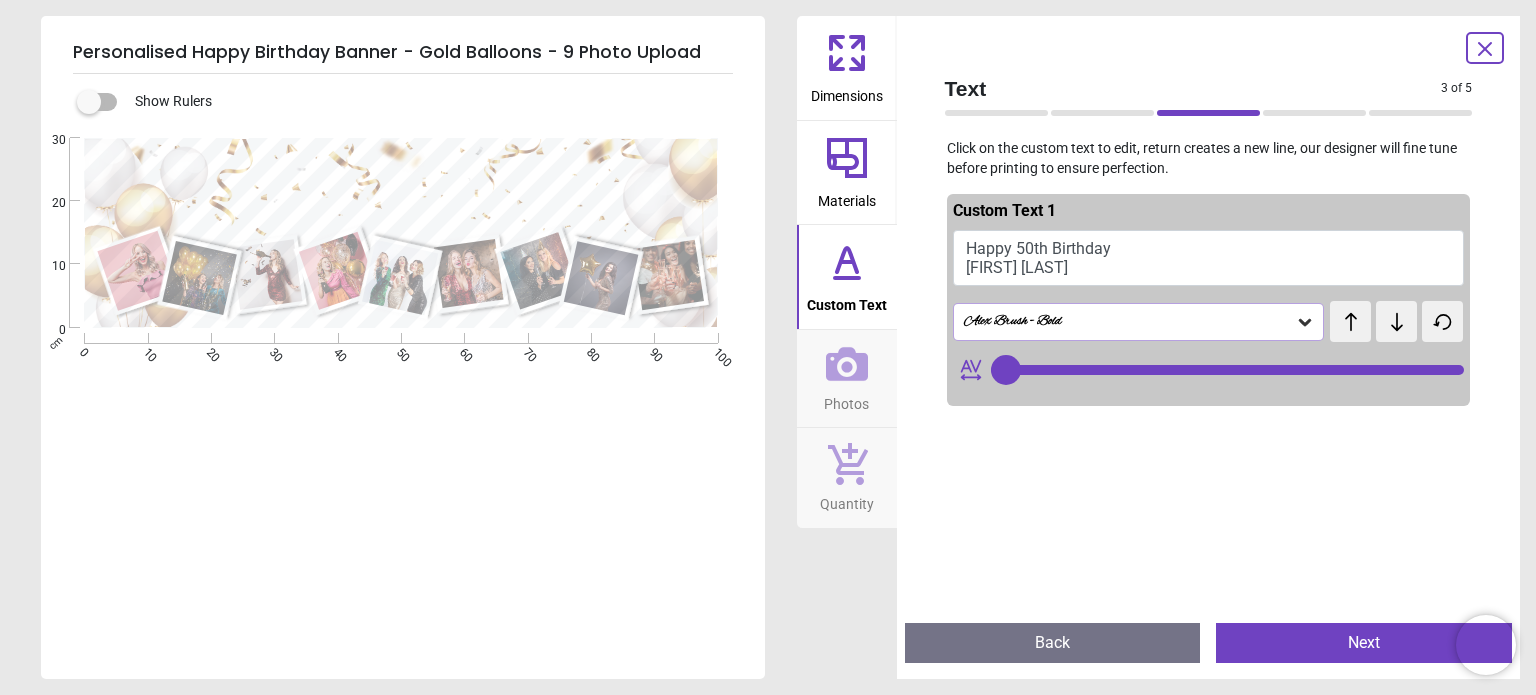 type on "**********" 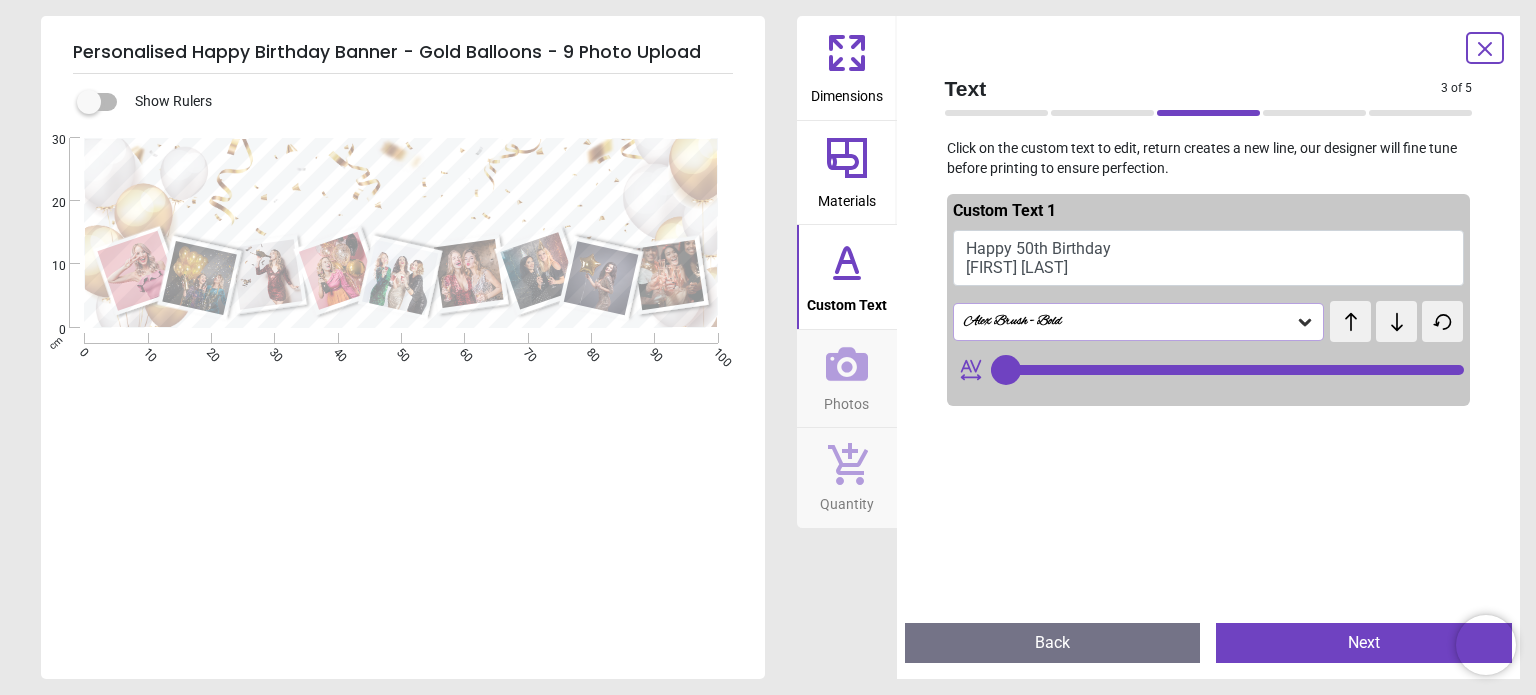 type on "**" 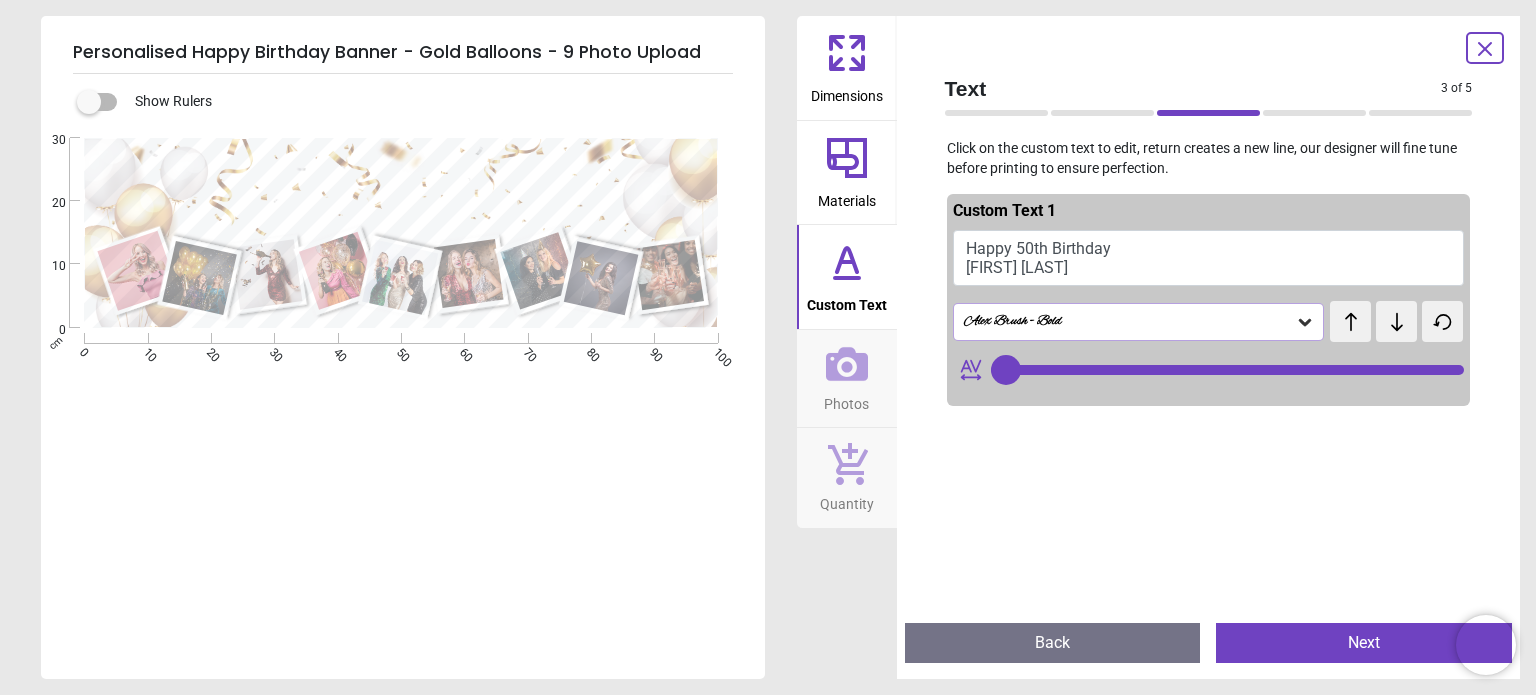 scroll, scrollTop: 0, scrollLeft: 0, axis: both 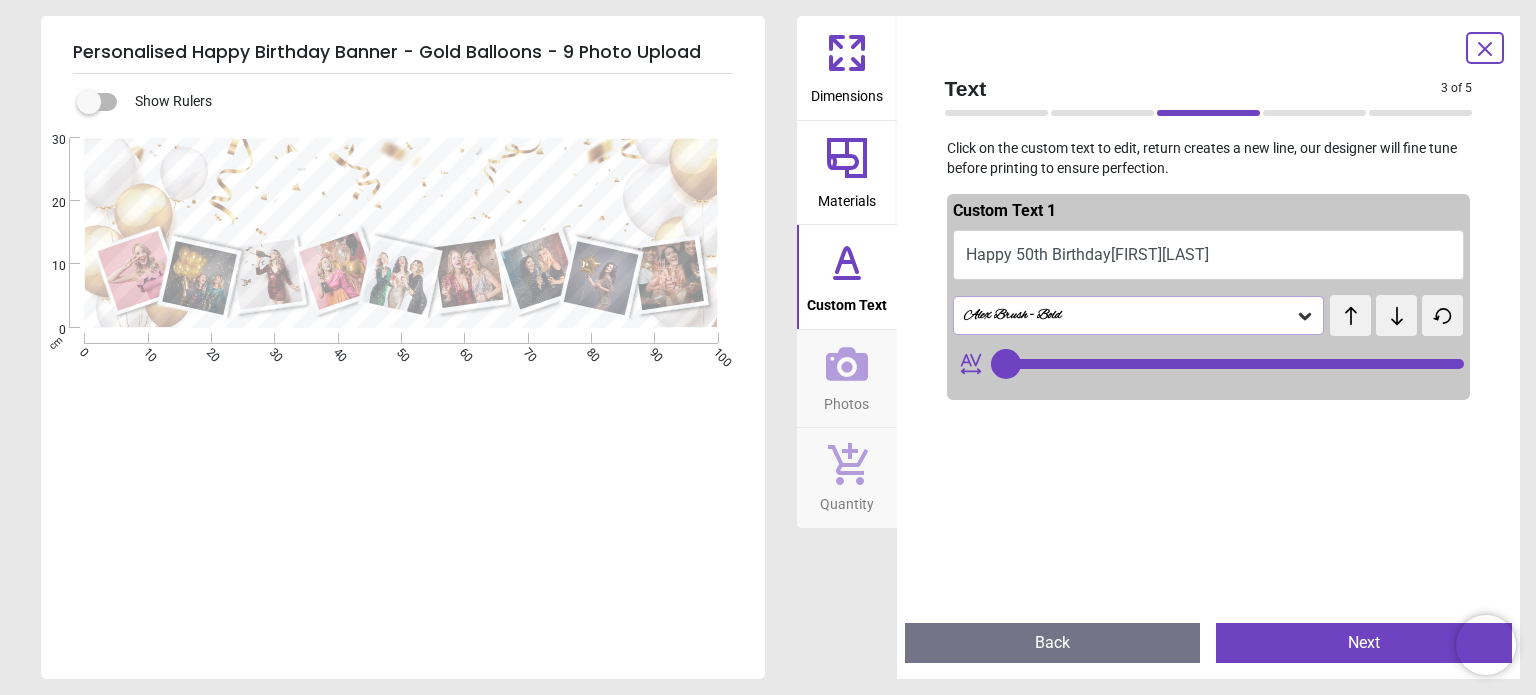 type on "**********" 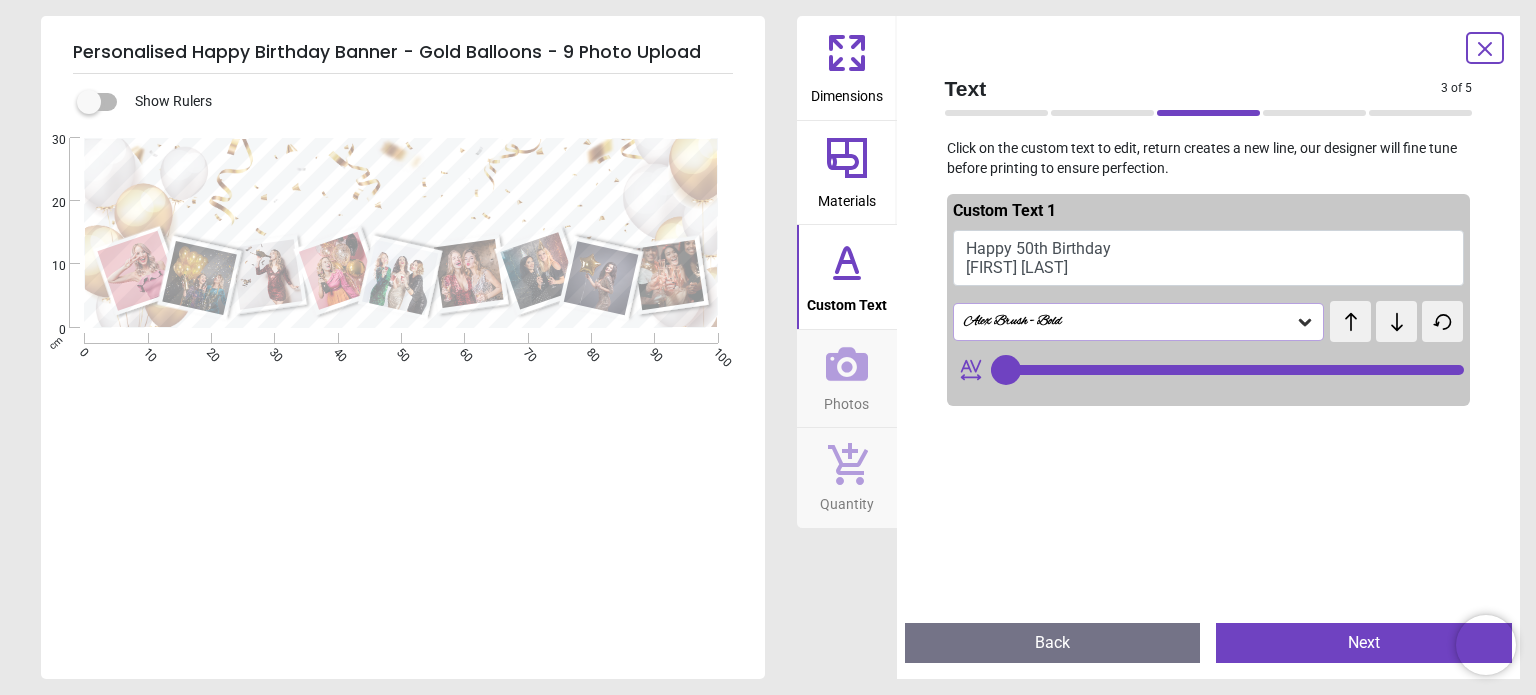 type on "**" 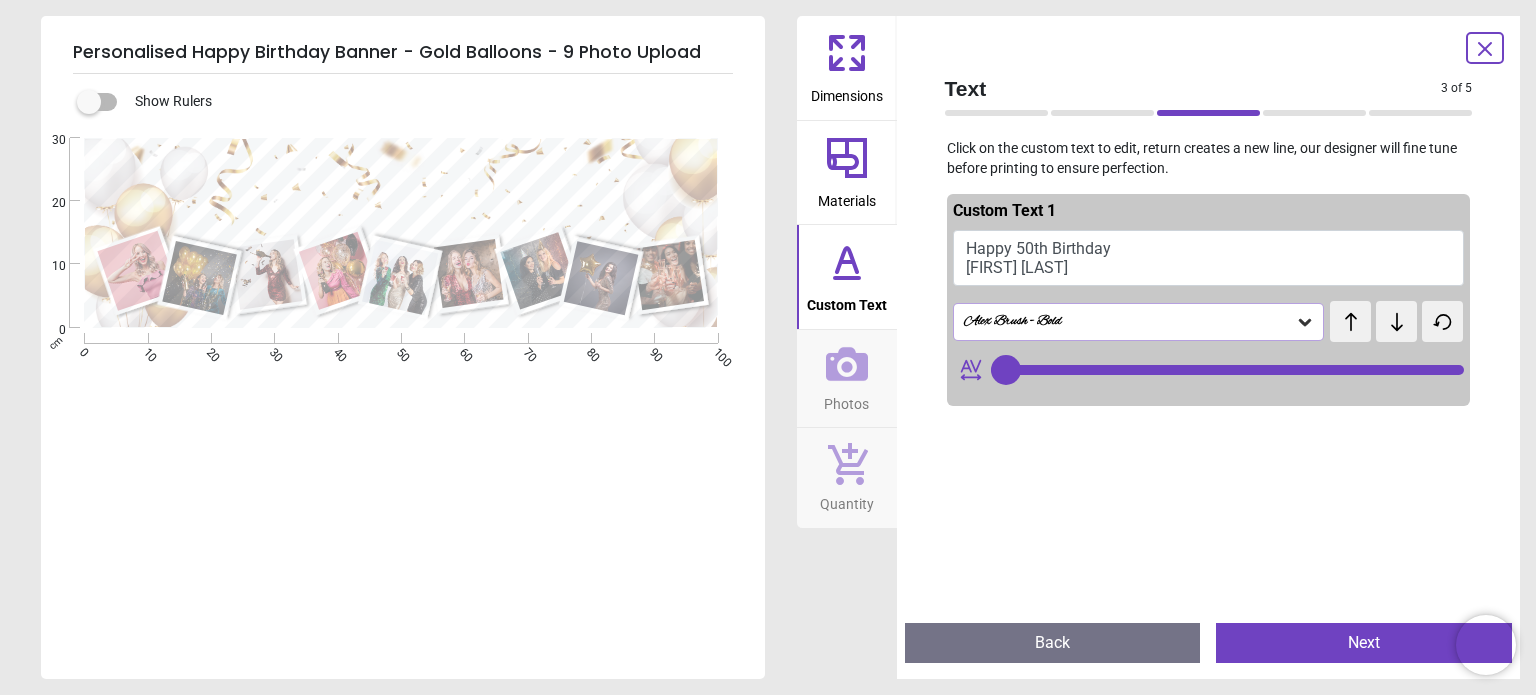 type on "**********" 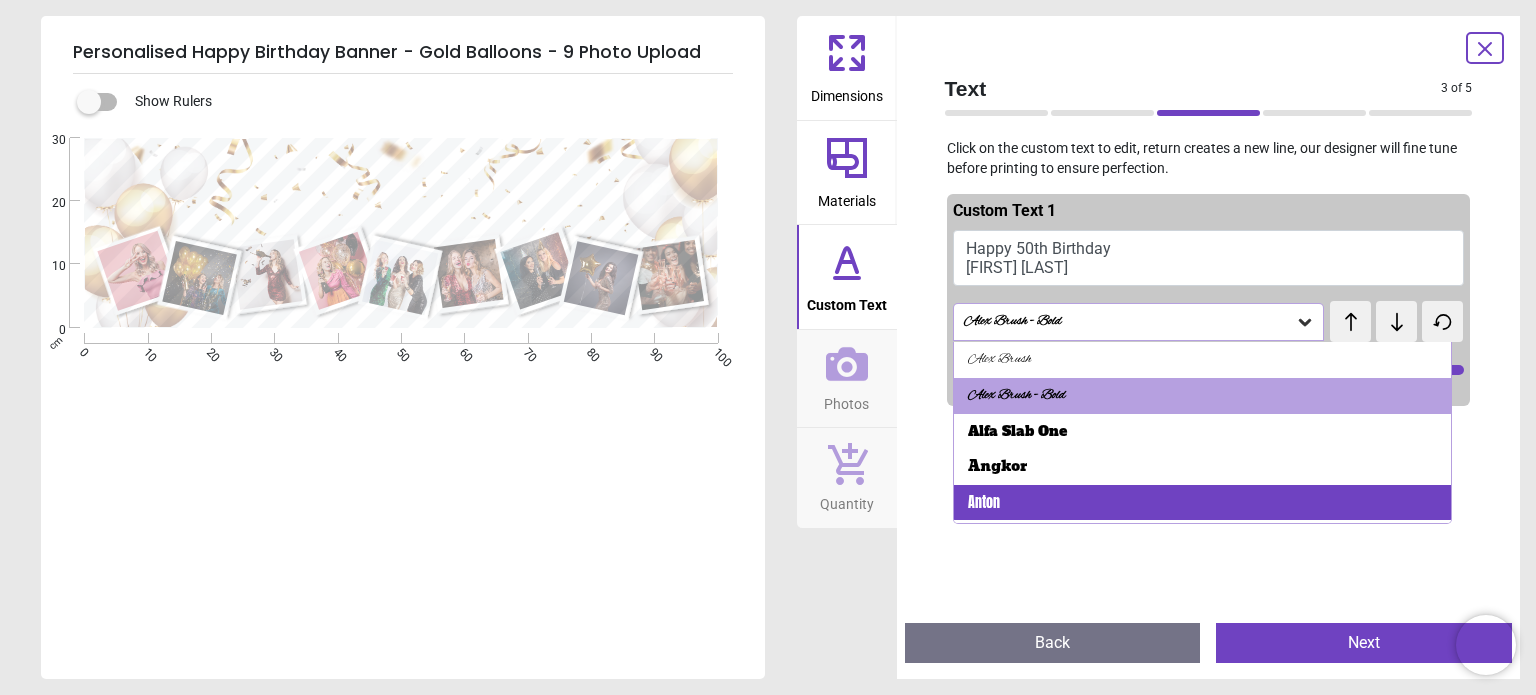 click on "Anton" at bounding box center (984, 503) 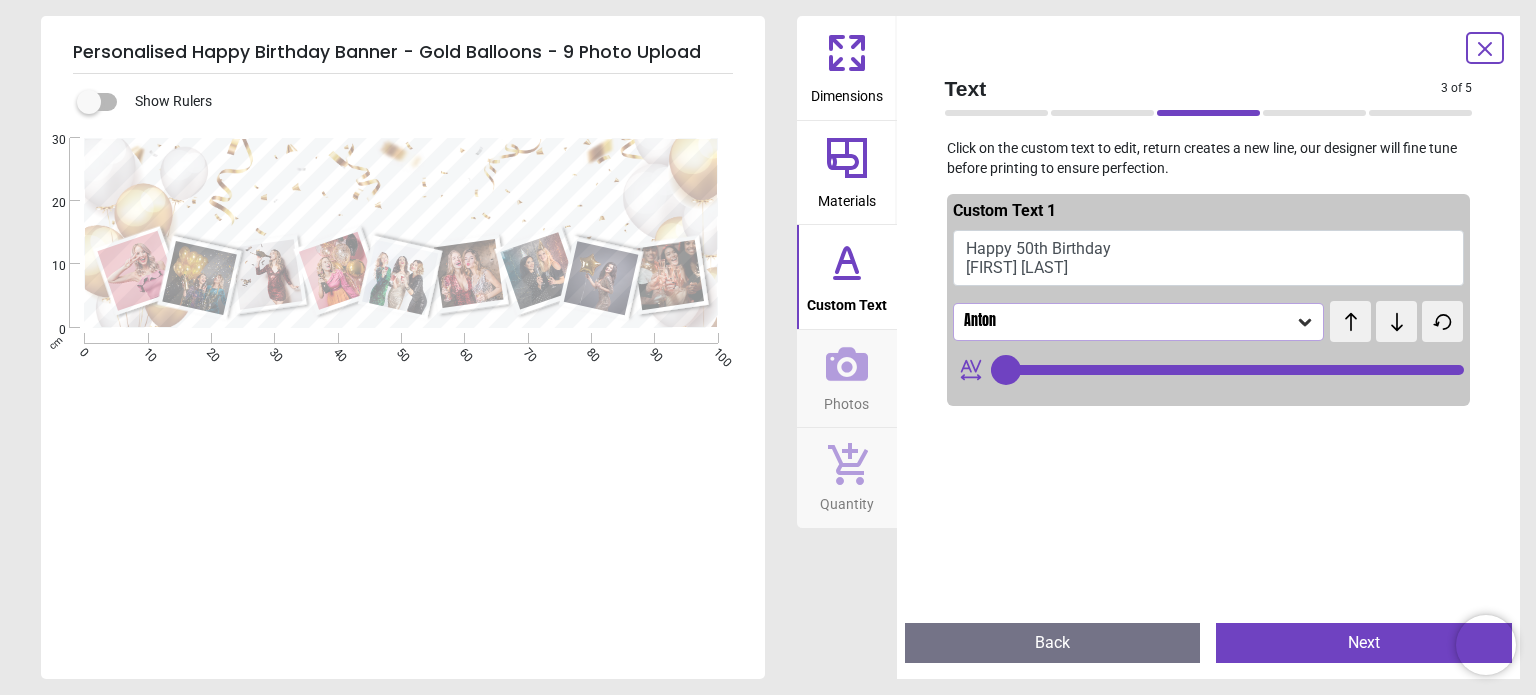 click 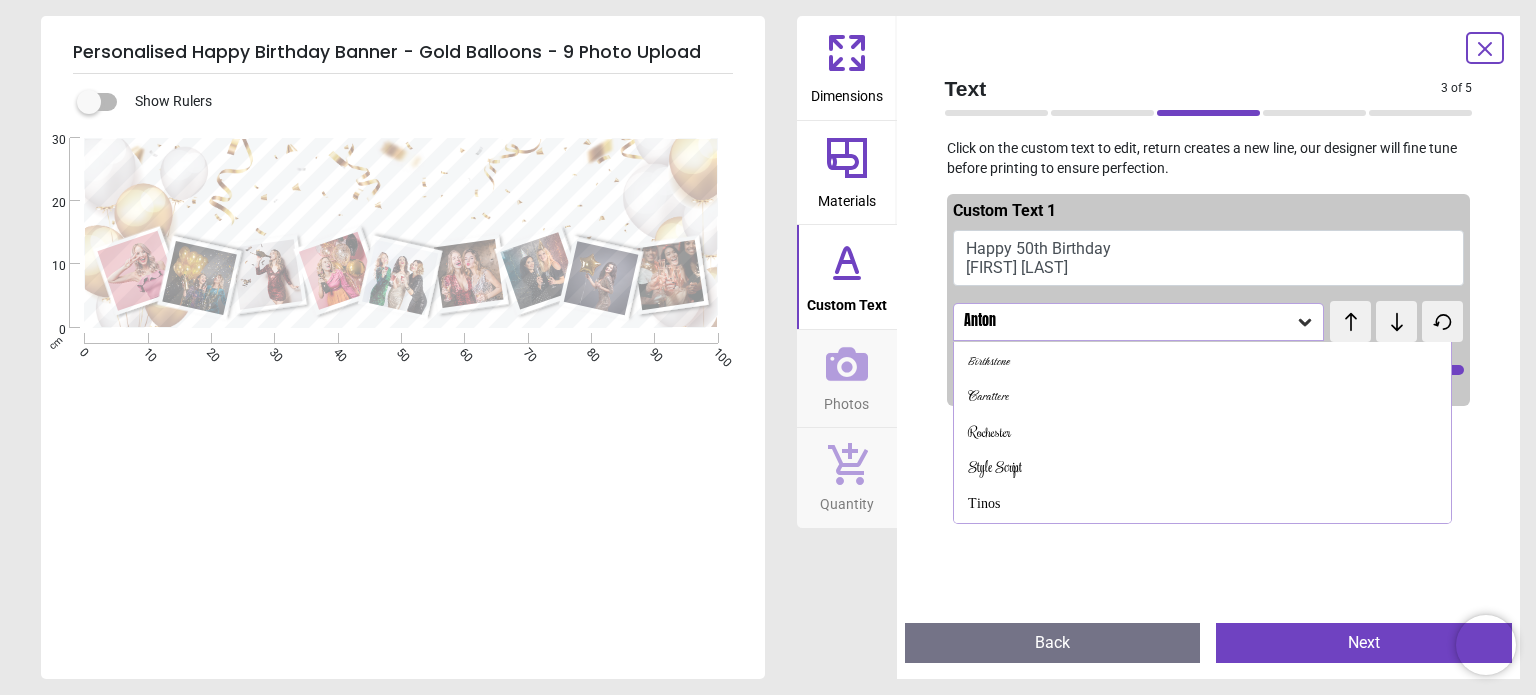 scroll, scrollTop: 227, scrollLeft: 0, axis: vertical 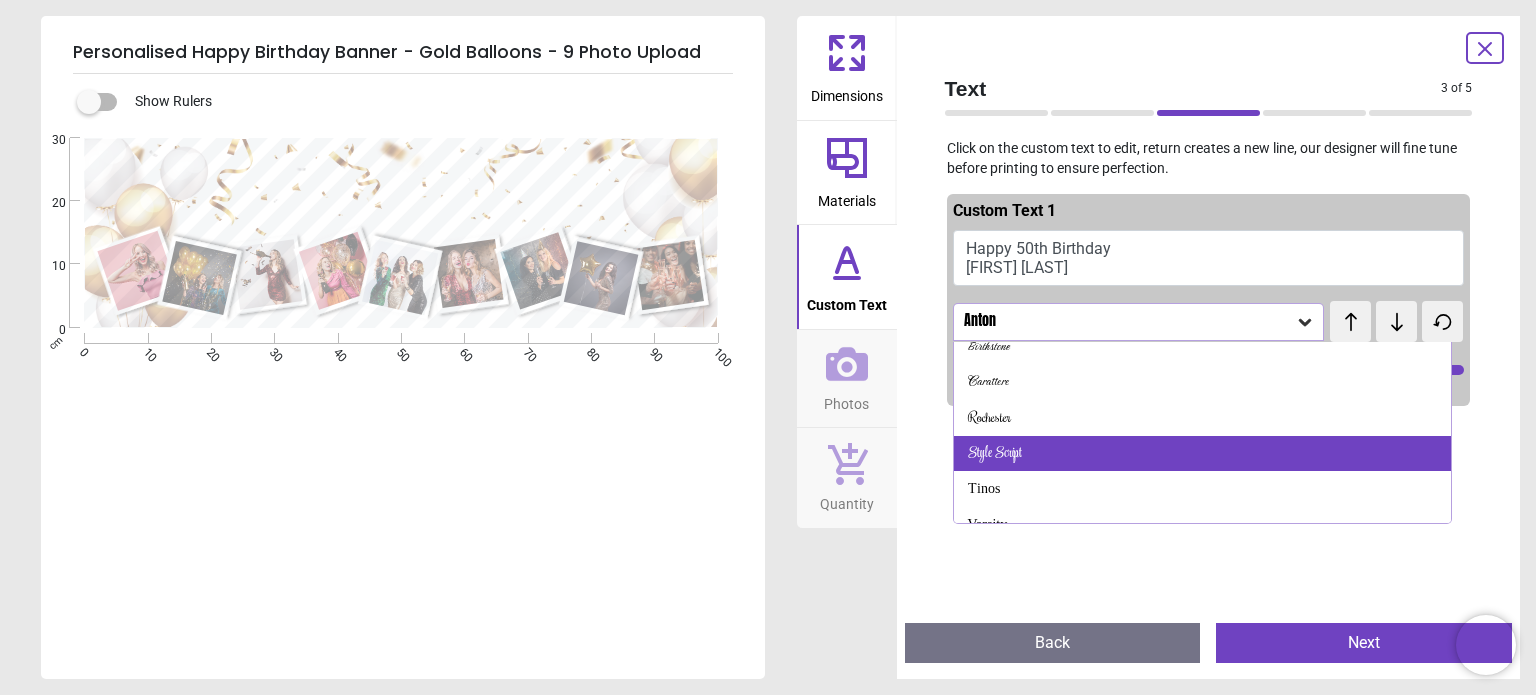 click on "Style Script" at bounding box center (995, 454) 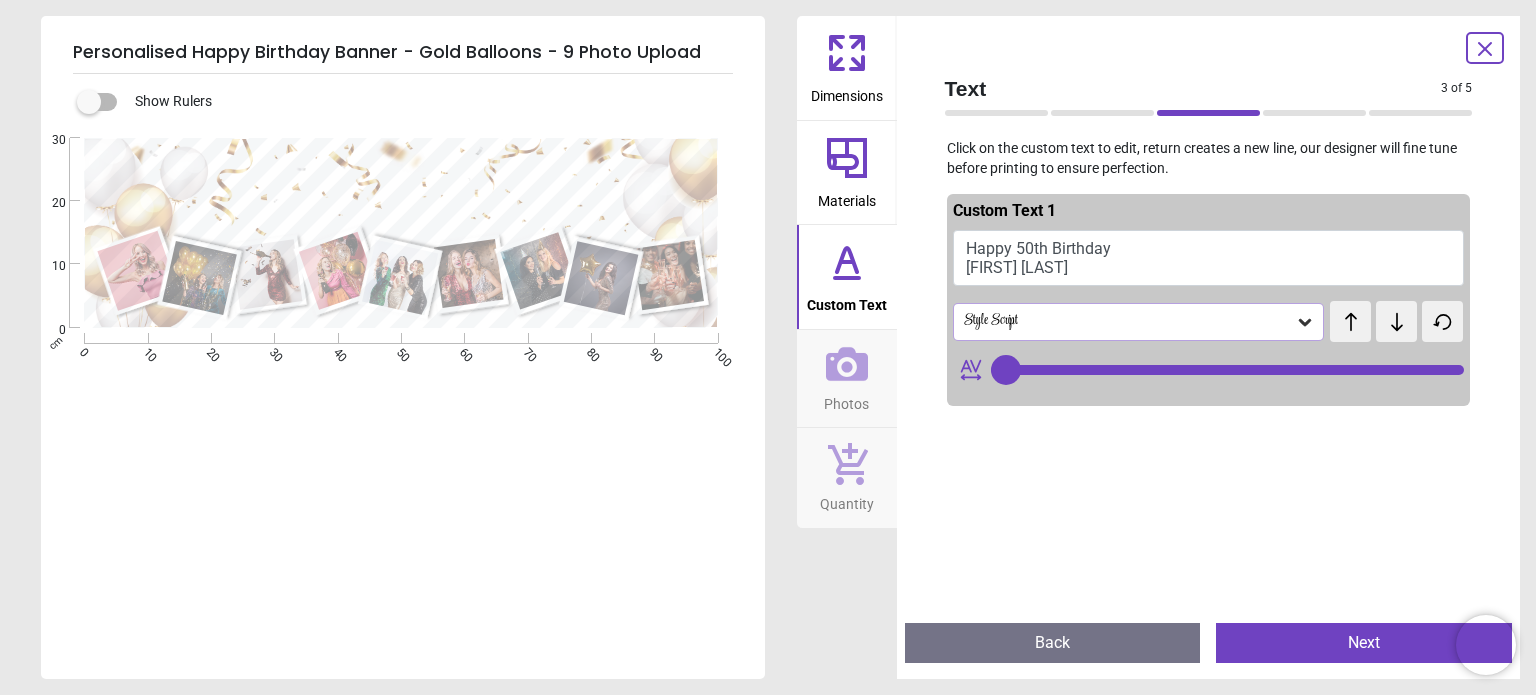 click on "test" at bounding box center (1339, 310) 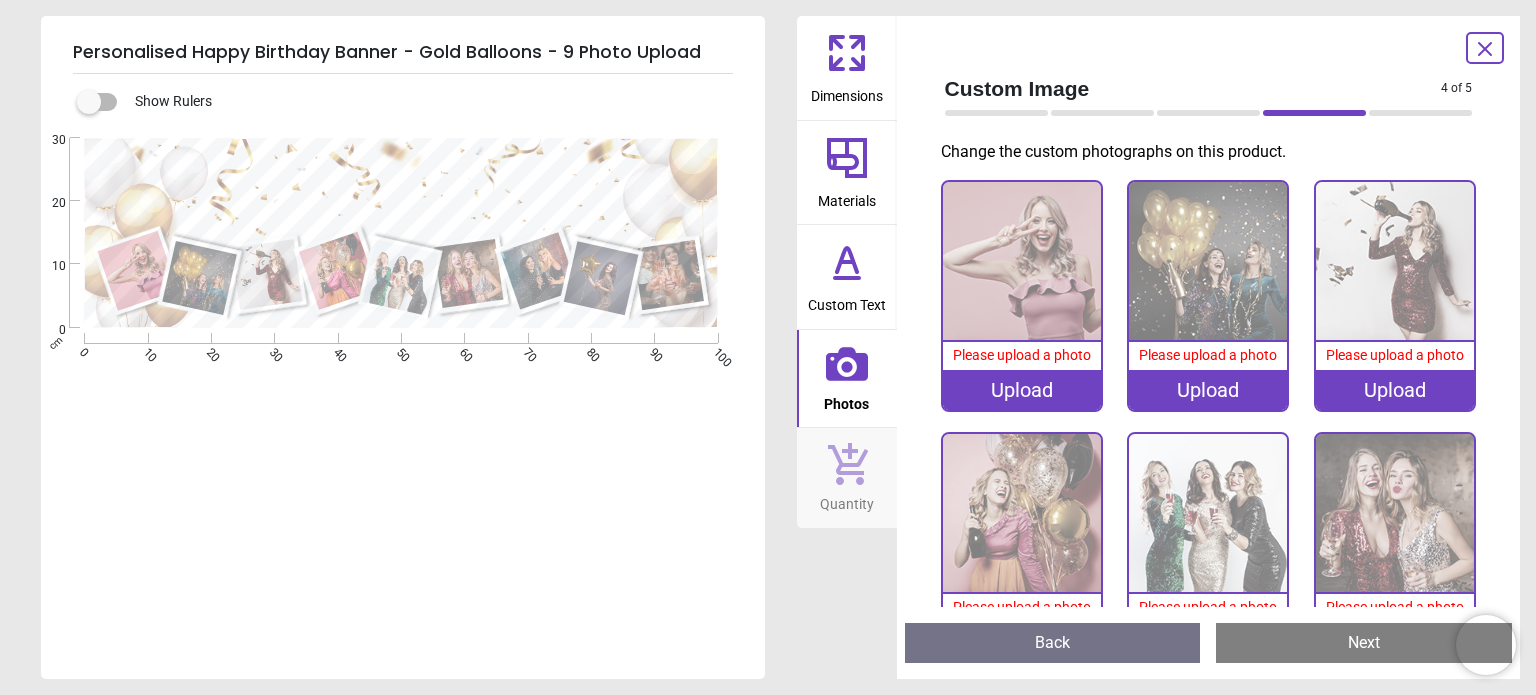 click on "Upload" at bounding box center (1022, 390) 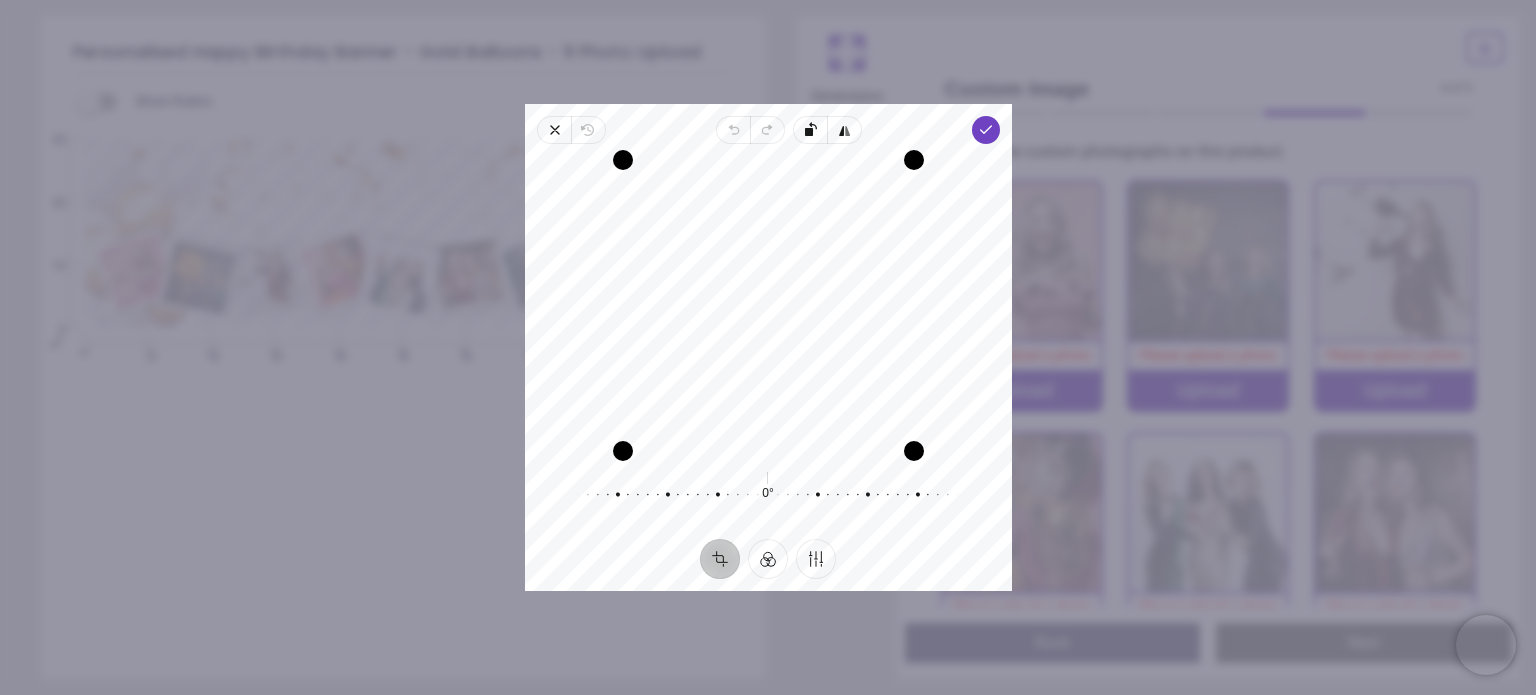 drag, startPoint x: 876, startPoint y: 223, endPoint x: 888, endPoint y: 184, distance: 40.804413 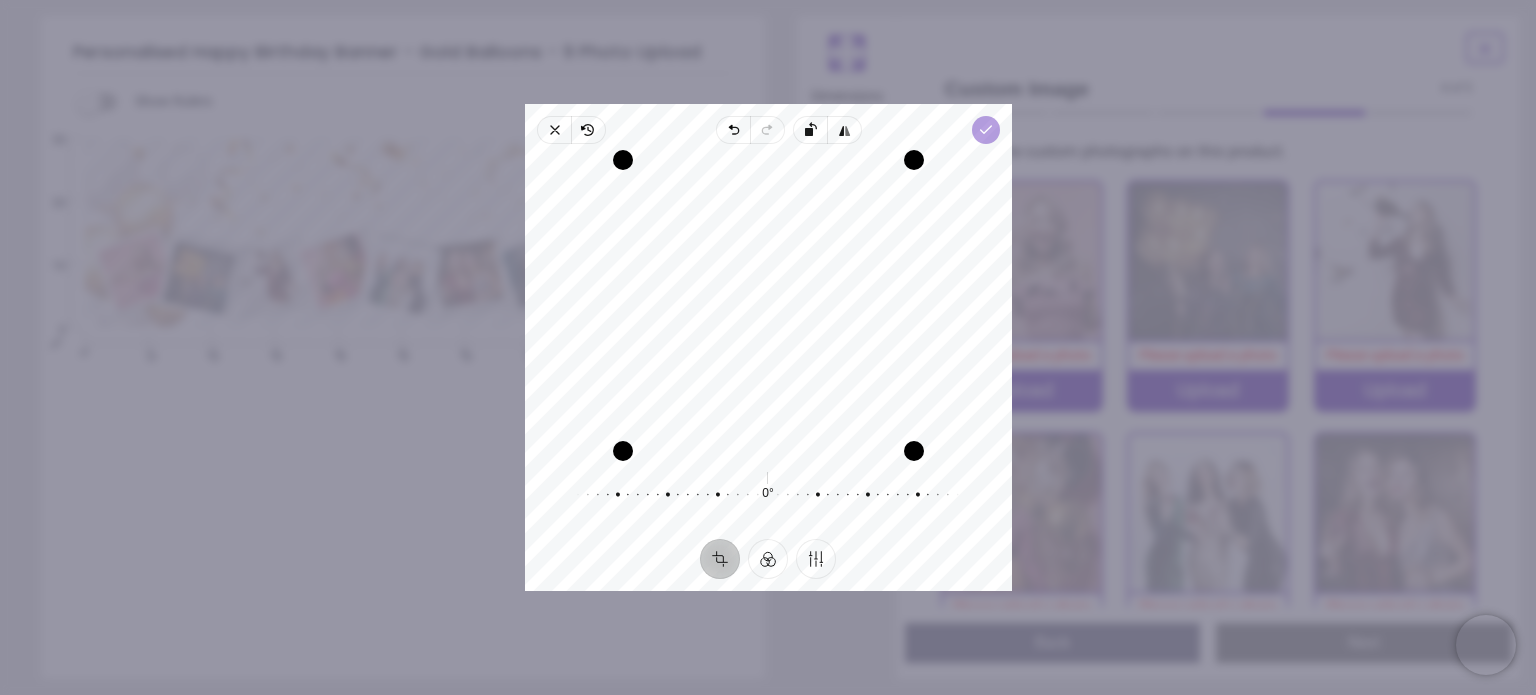 click 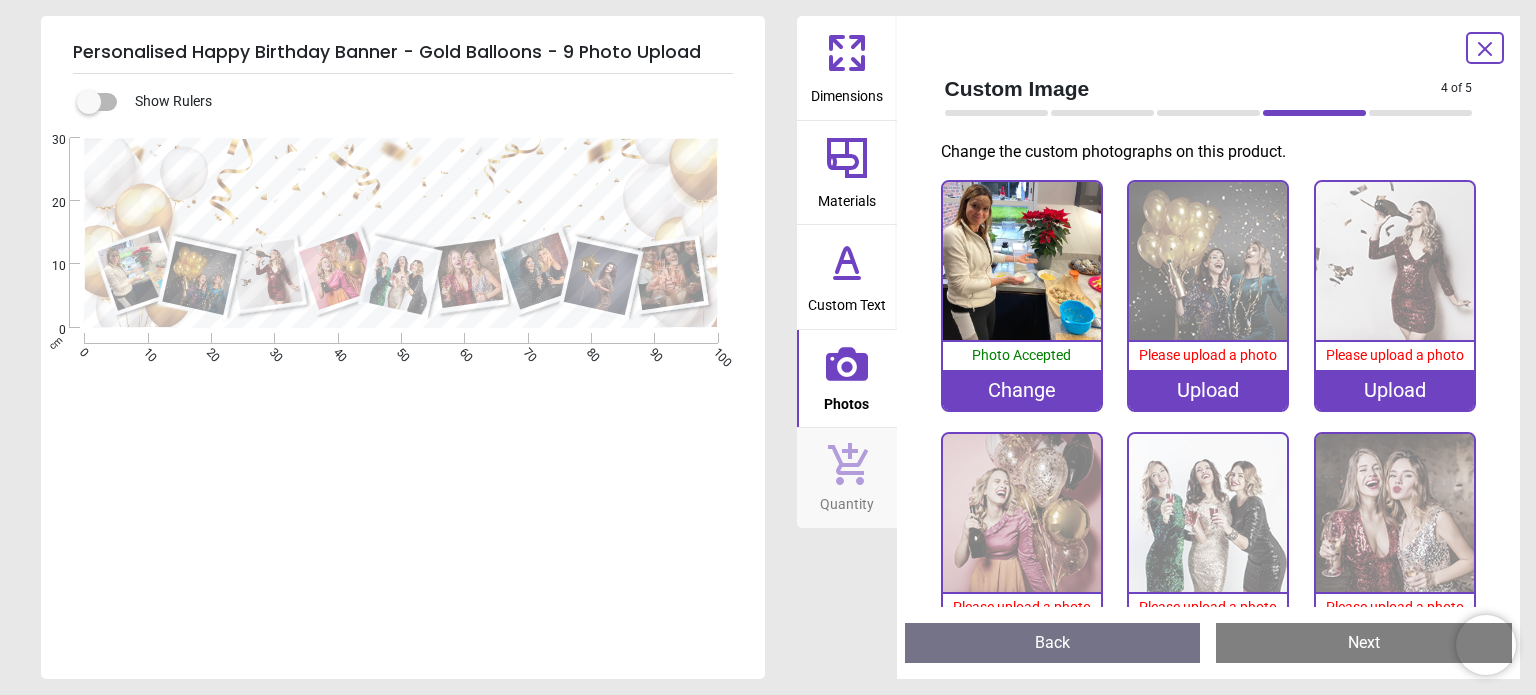 click on "Upload" at bounding box center [1208, 390] 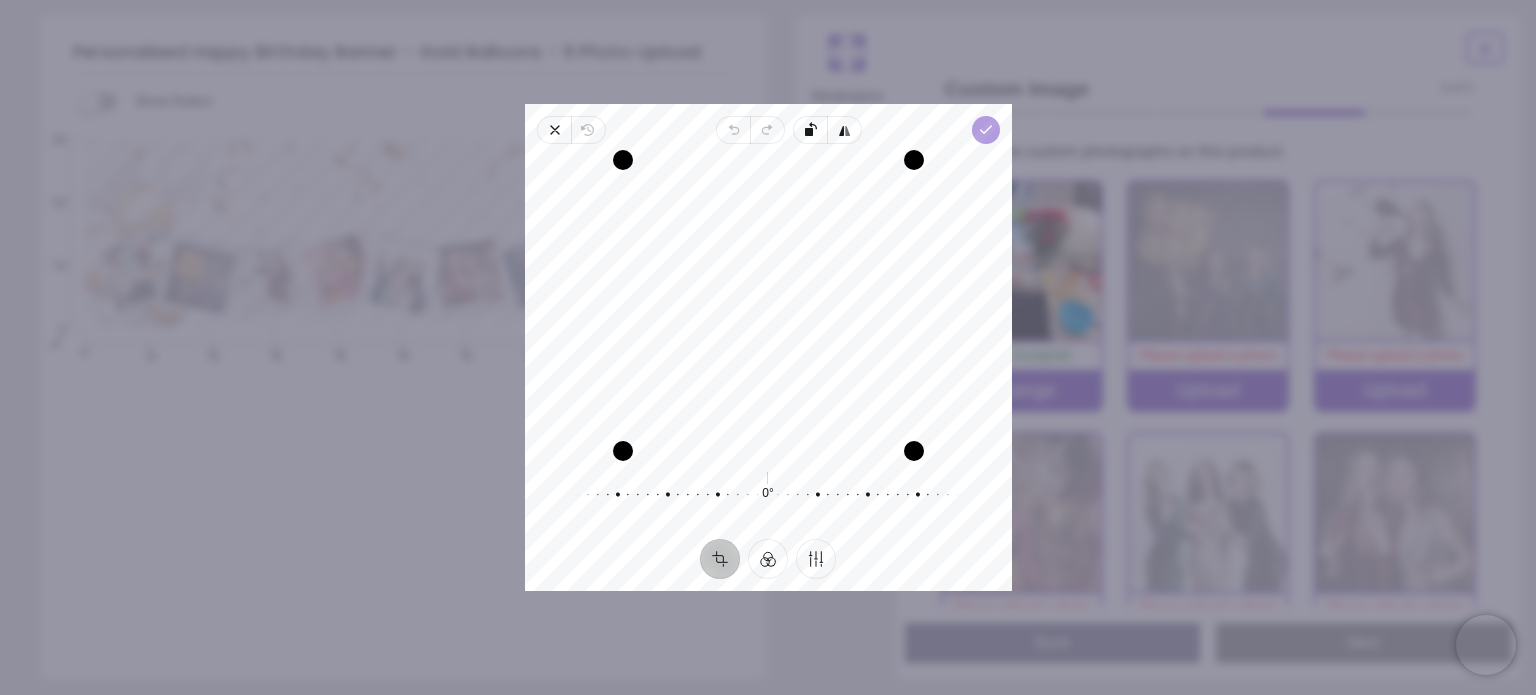 click 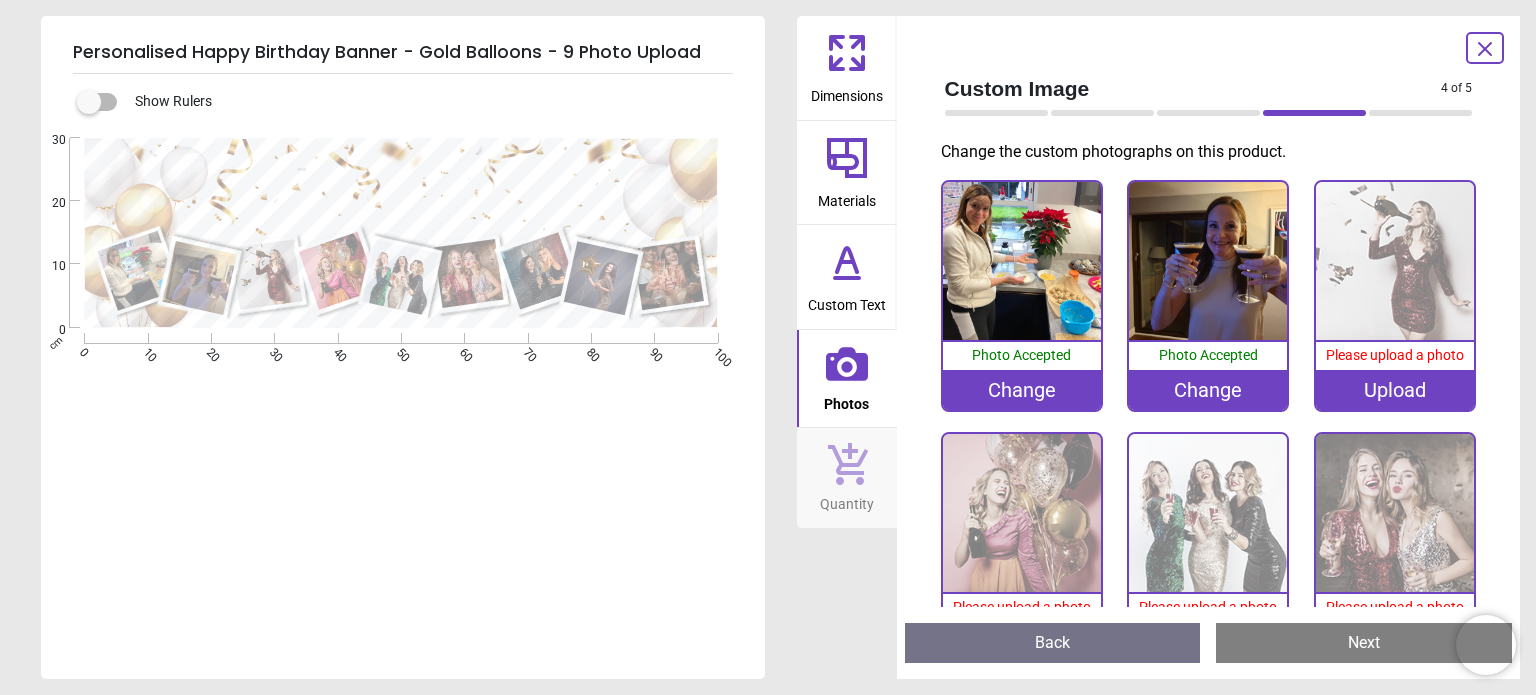 click on "Upload" at bounding box center (1395, 390) 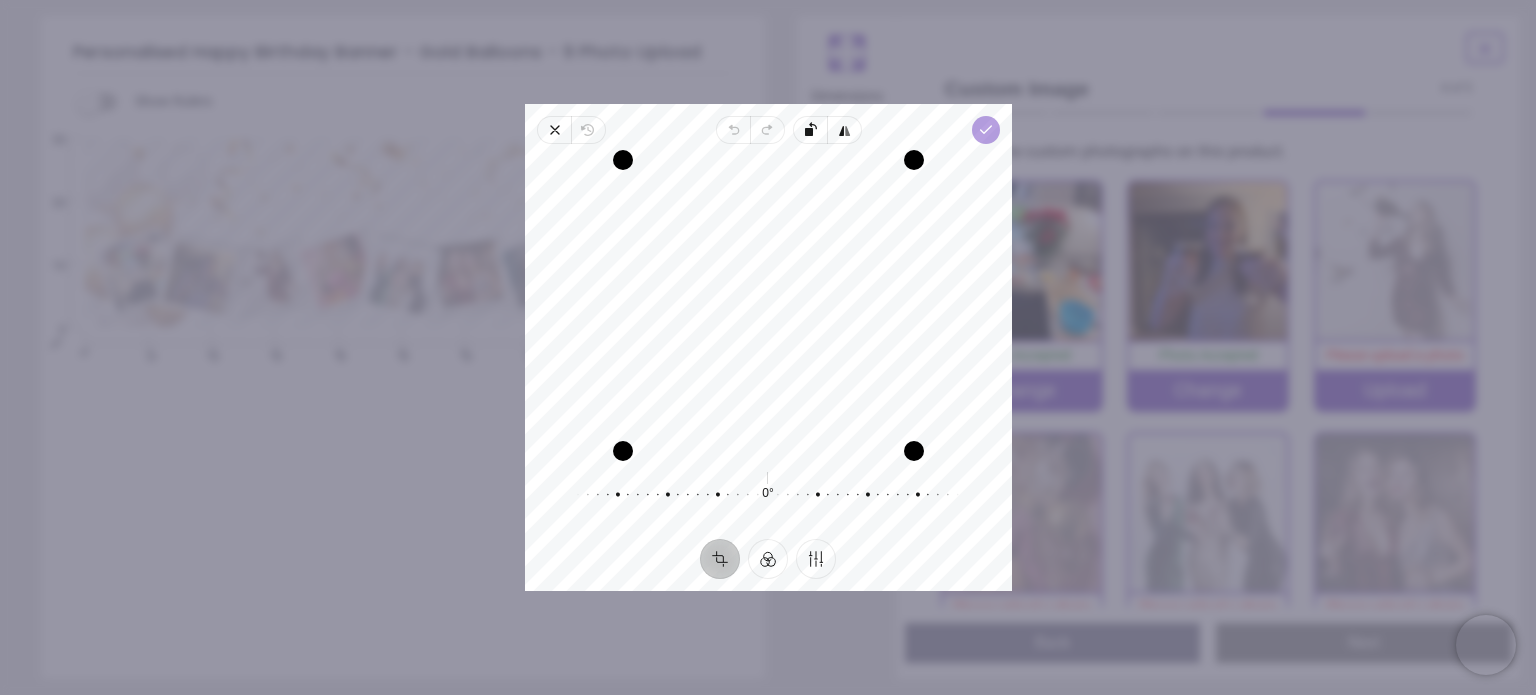 click 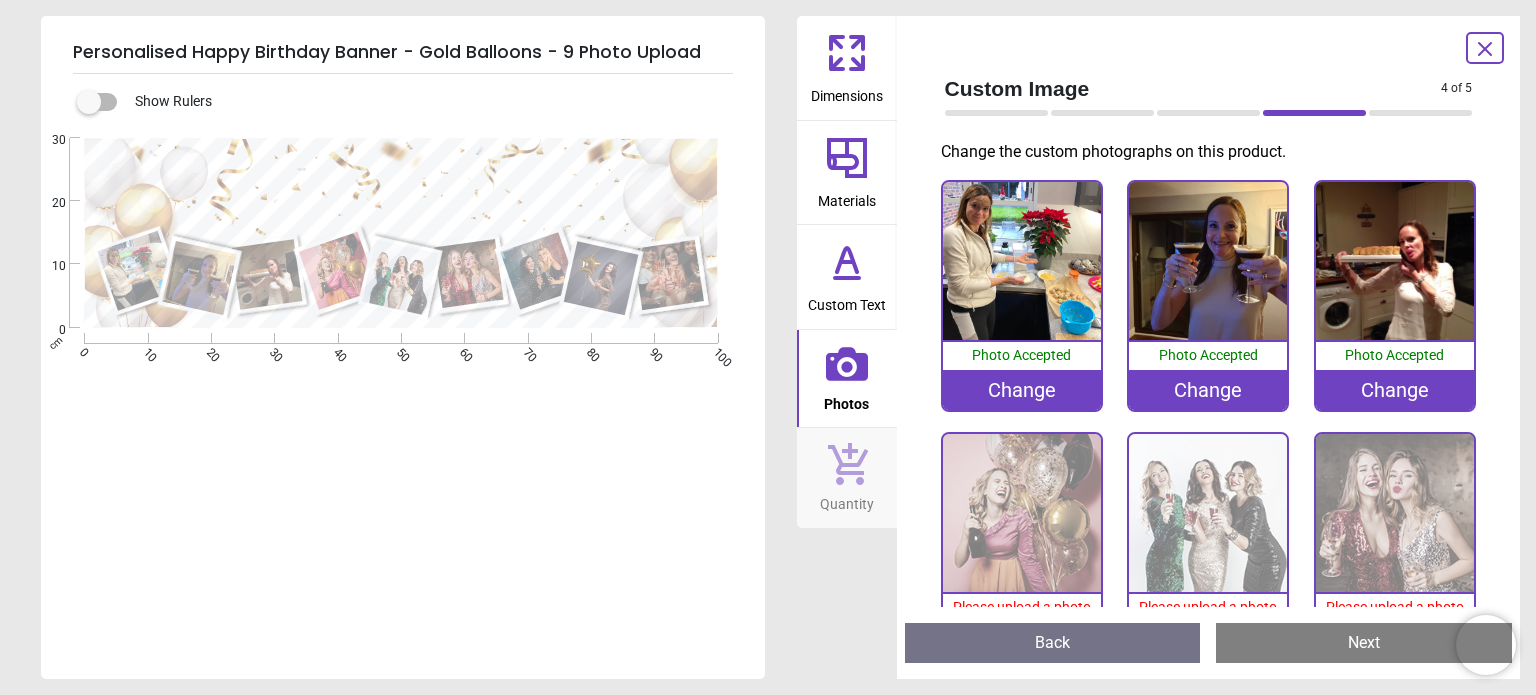 click on "Please upload a photo" at bounding box center [1022, 607] 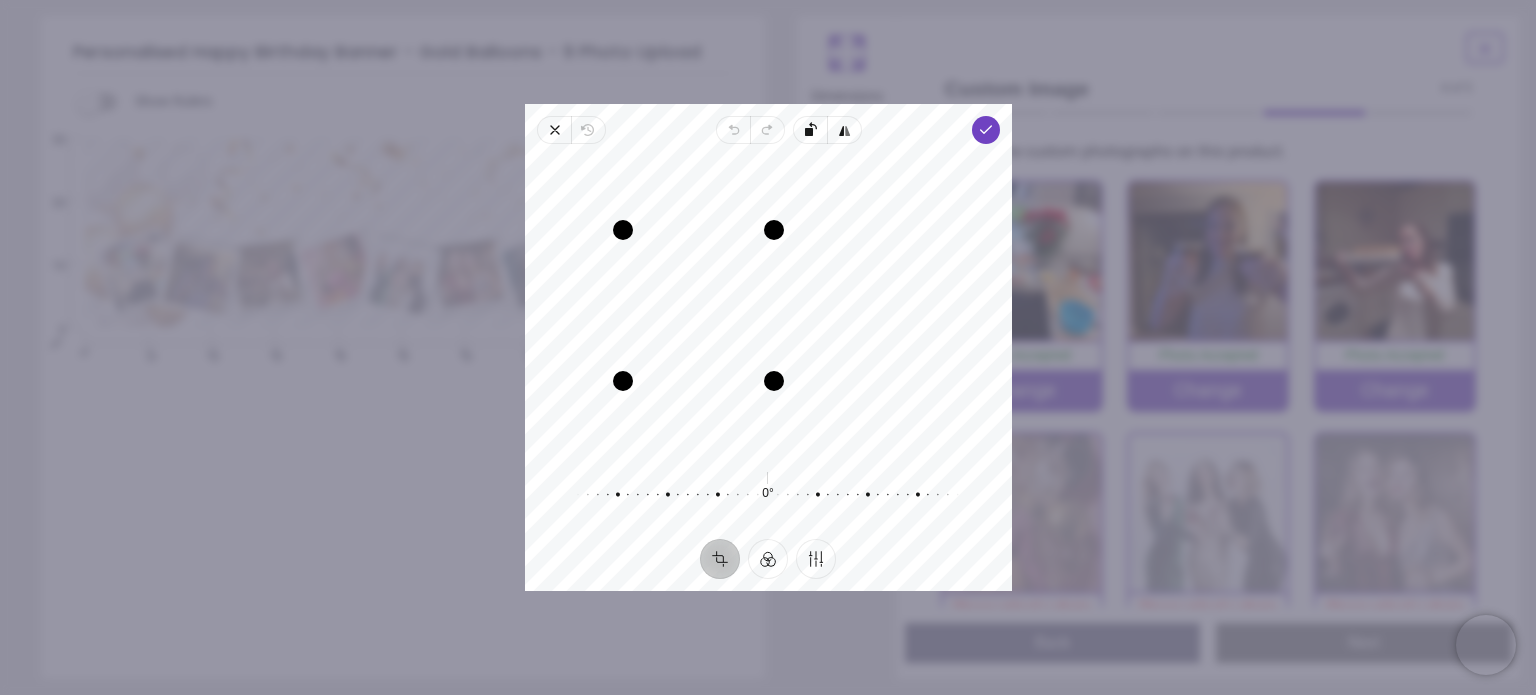 drag, startPoint x: 919, startPoint y: 268, endPoint x: 779, endPoint y: 269, distance: 140.00357 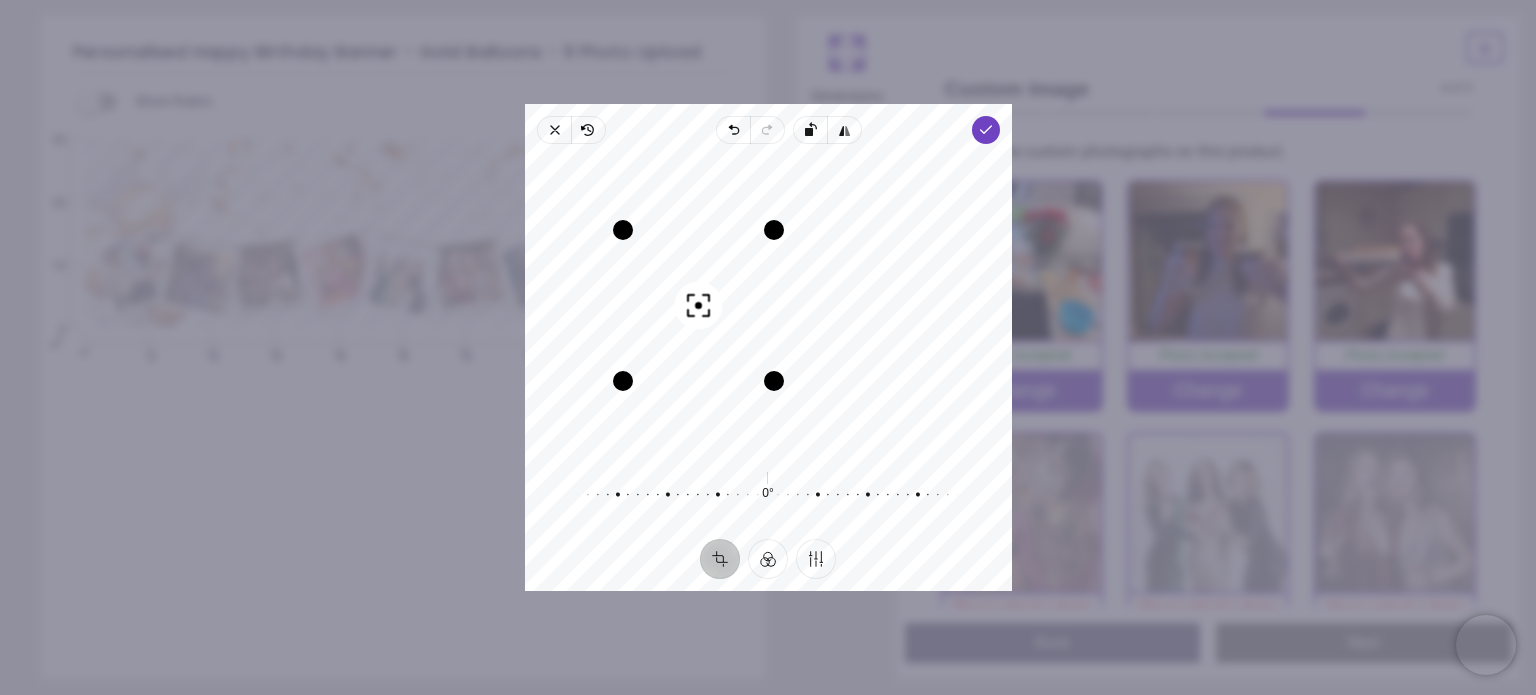 drag, startPoint x: 714, startPoint y: 253, endPoint x: 712, endPoint y: 277, distance: 24.083189 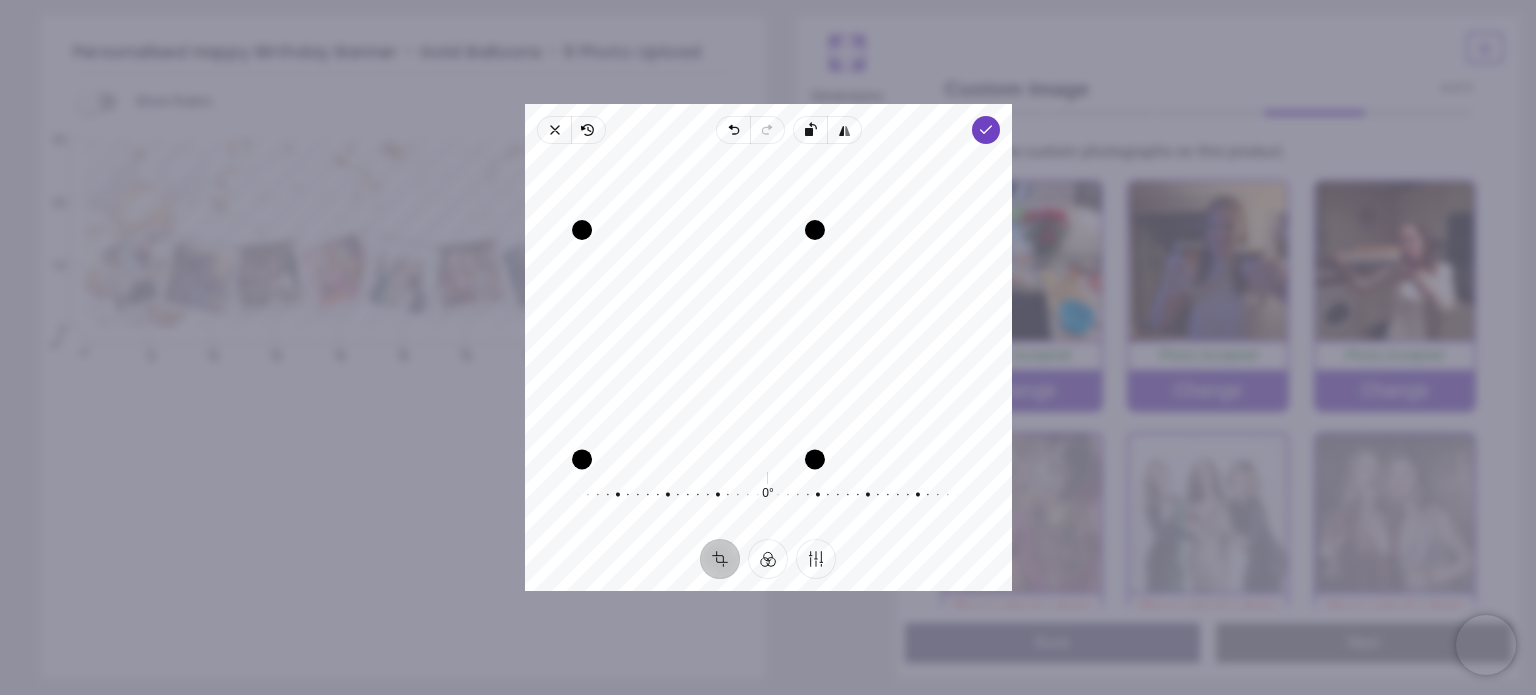 drag, startPoint x: 716, startPoint y: 381, endPoint x: 795, endPoint y: 508, distance: 149.56604 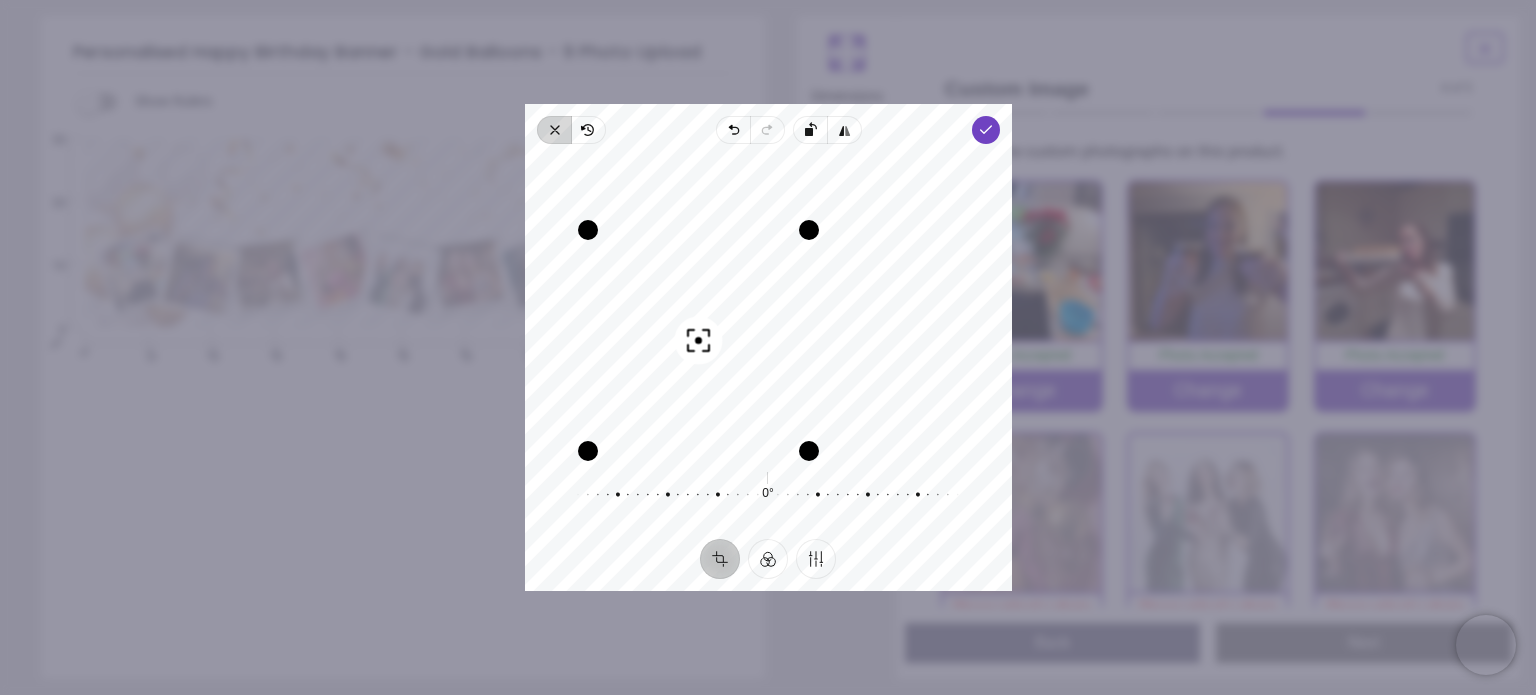 click 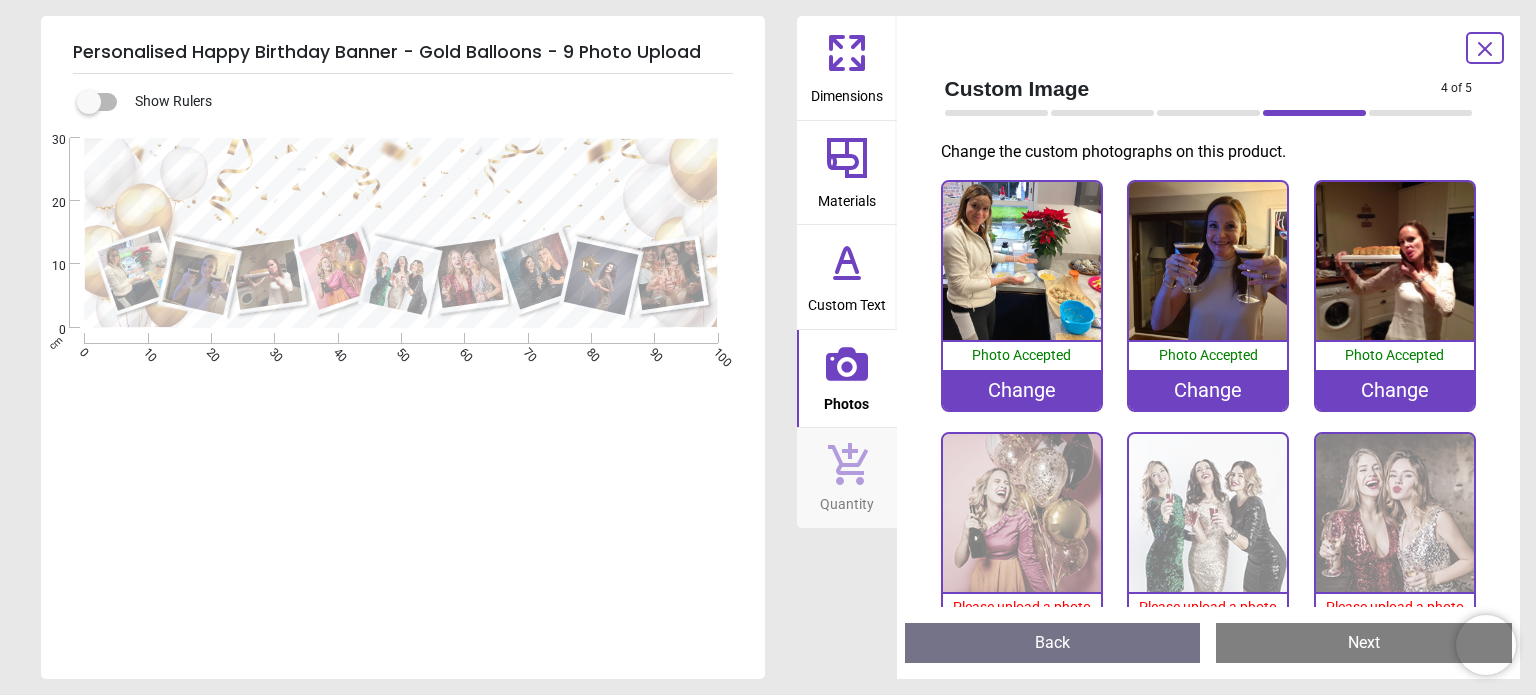 click at bounding box center (1022, 513) 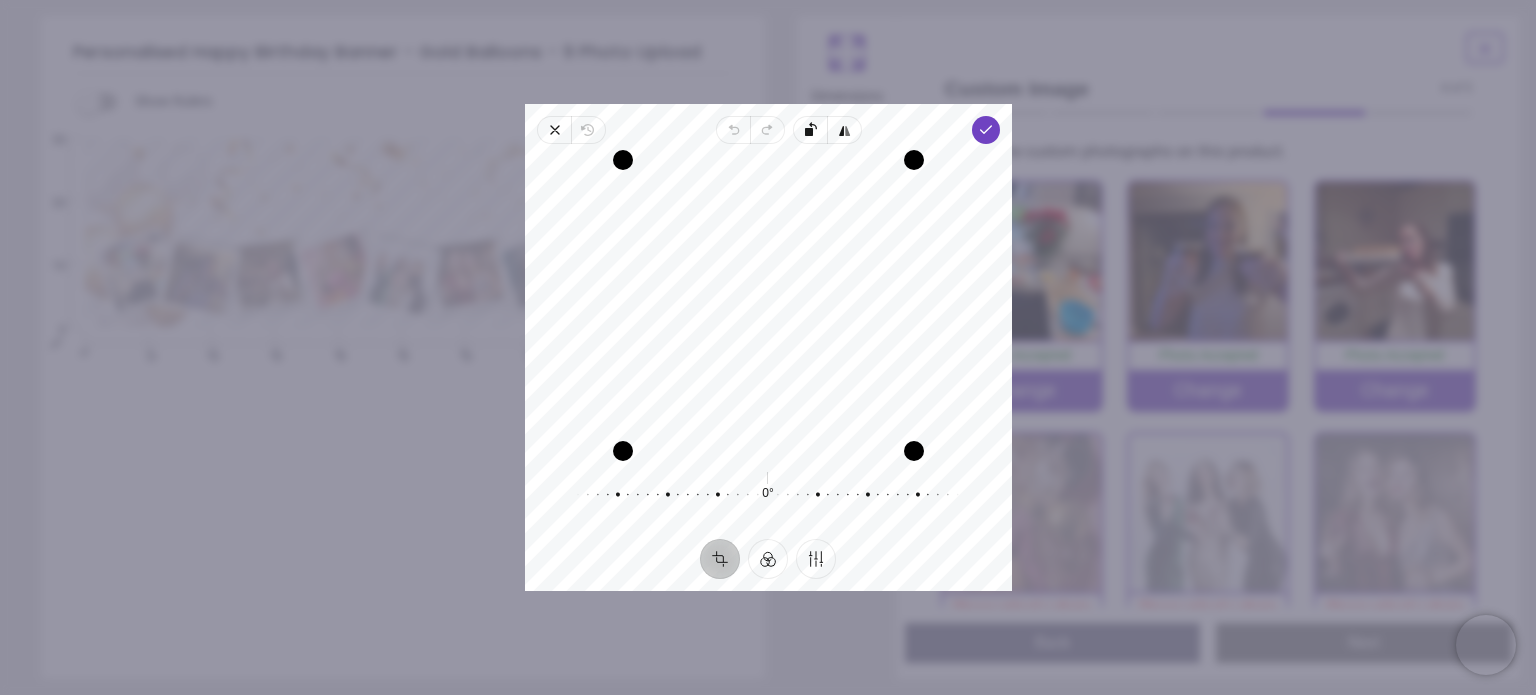 drag, startPoint x: 789, startPoint y: 340, endPoint x: 792, endPoint y: 359, distance: 19.235384 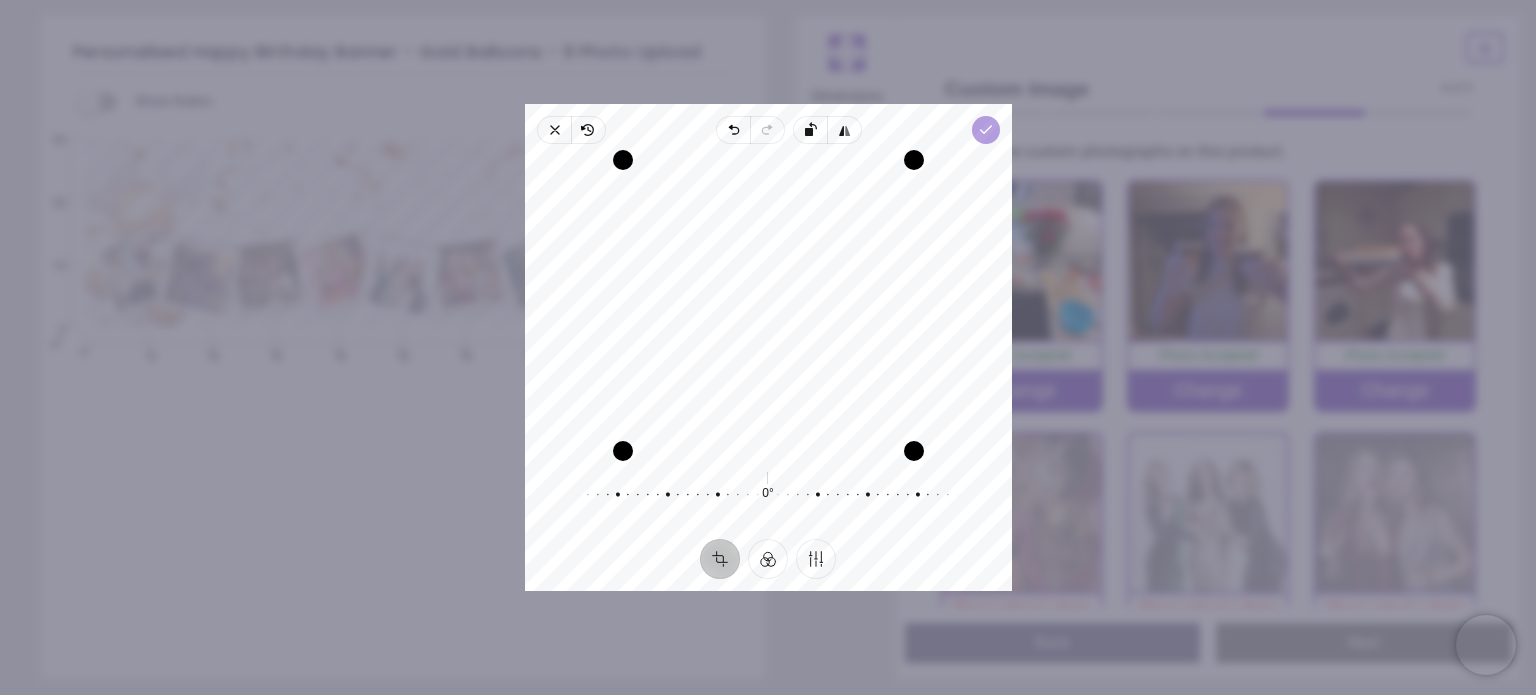click 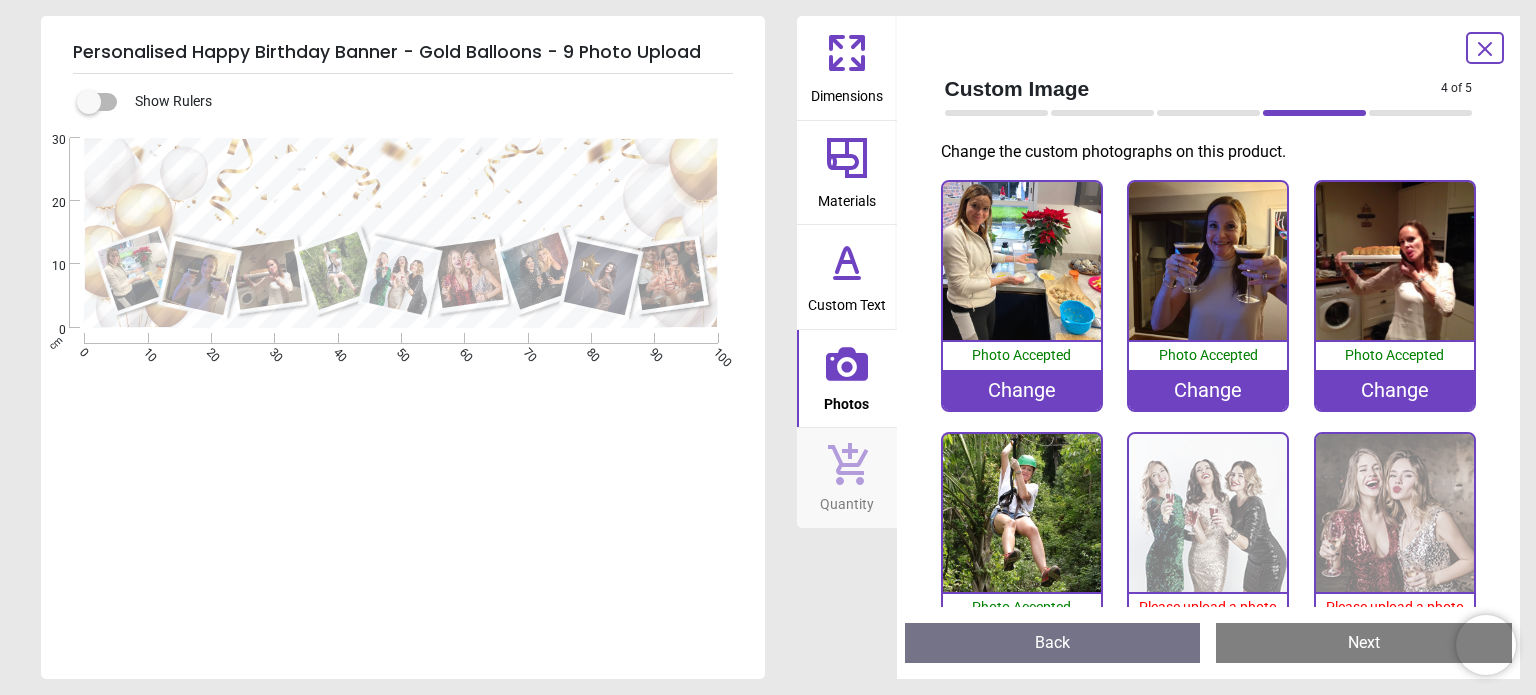 scroll, scrollTop: 0, scrollLeft: 0, axis: both 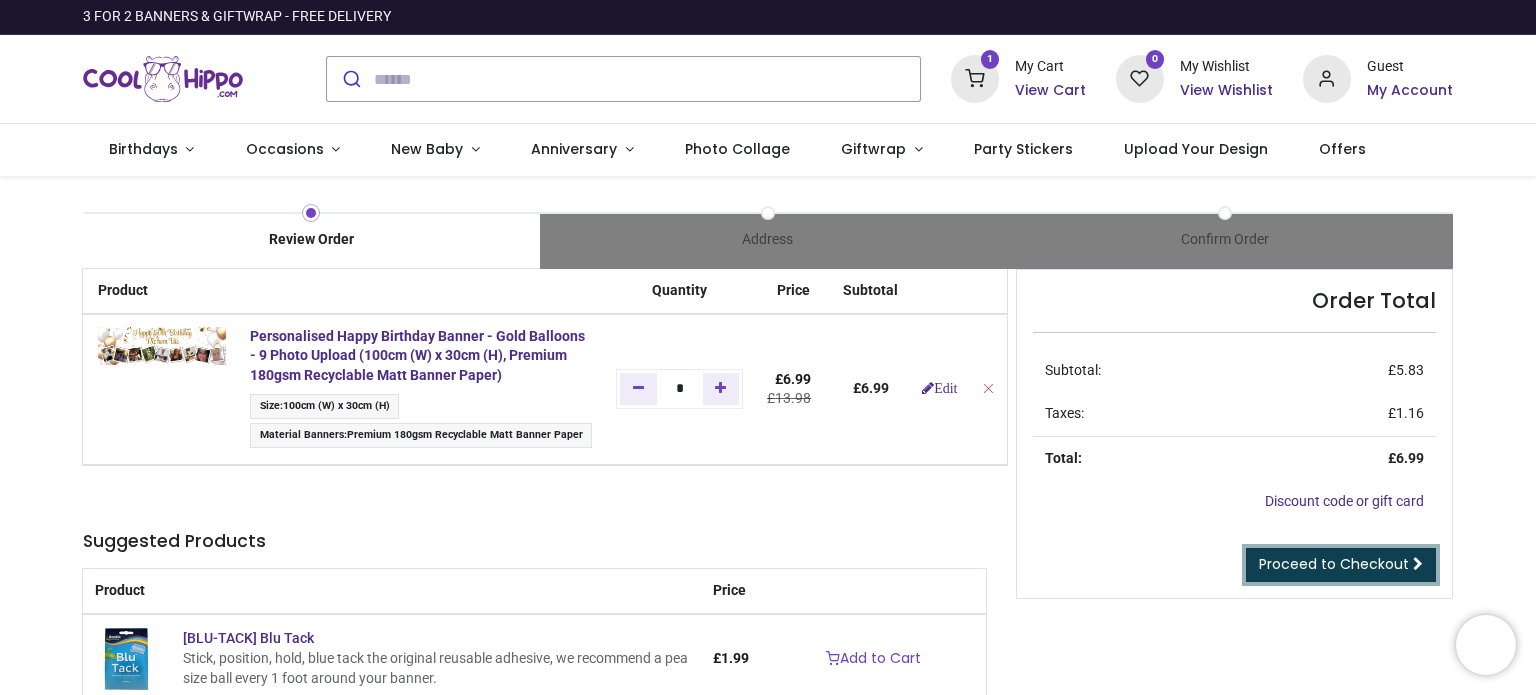 click on "Proceed to Checkout" at bounding box center (1334, 564) 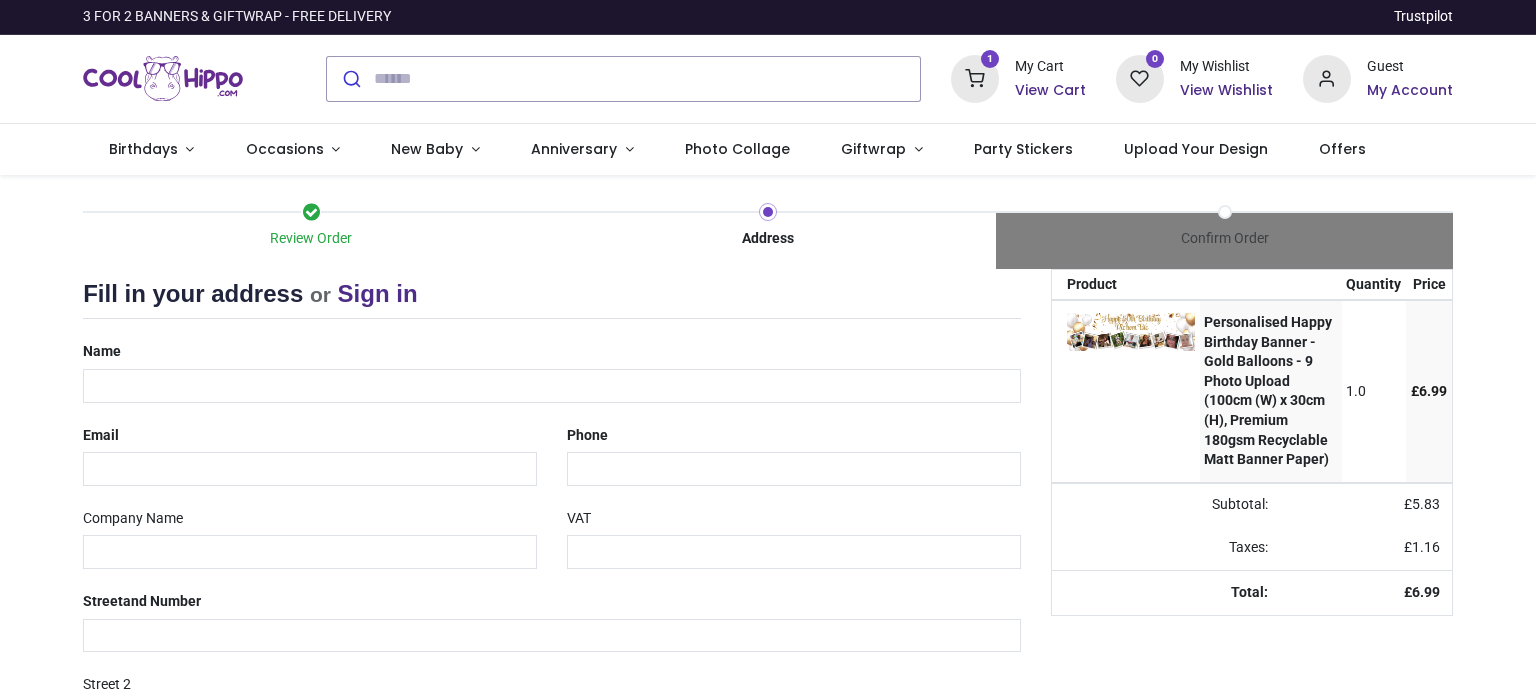 scroll, scrollTop: 0, scrollLeft: 0, axis: both 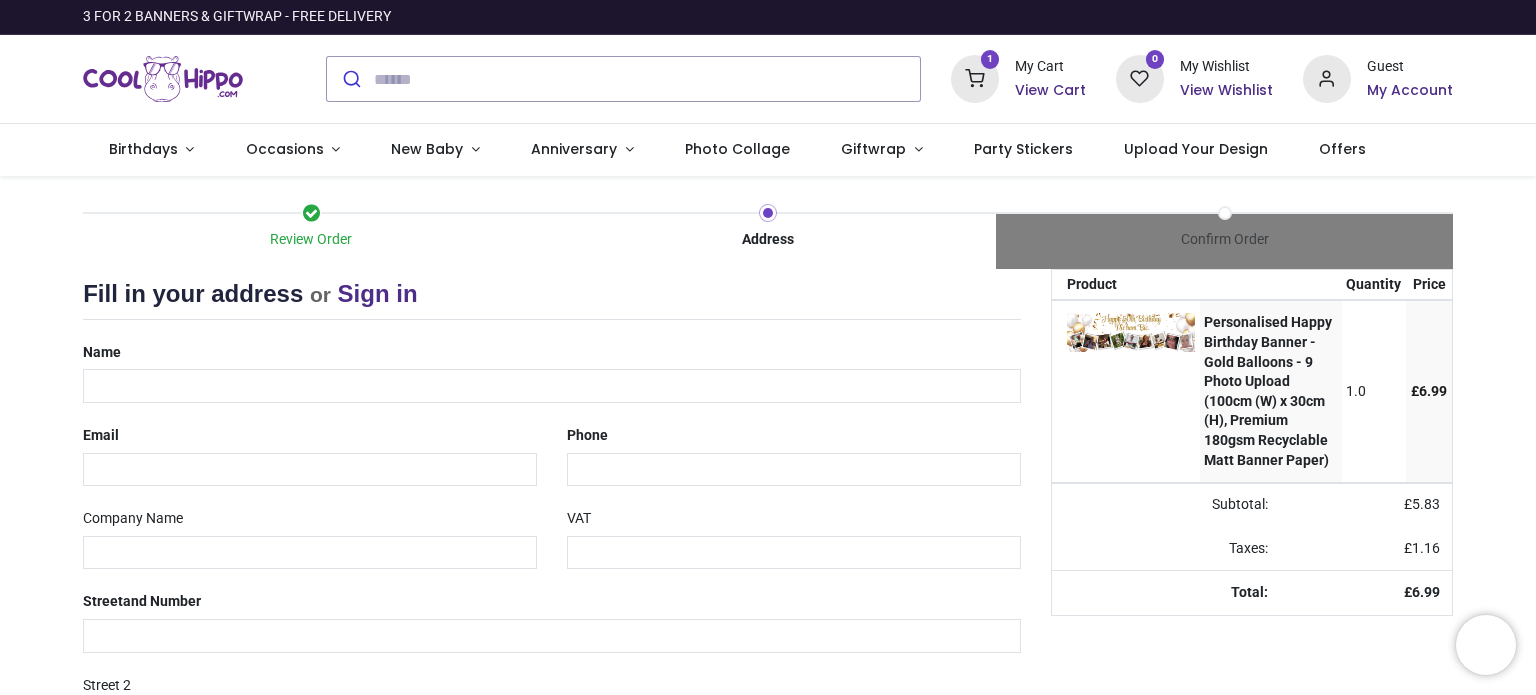 select on "***" 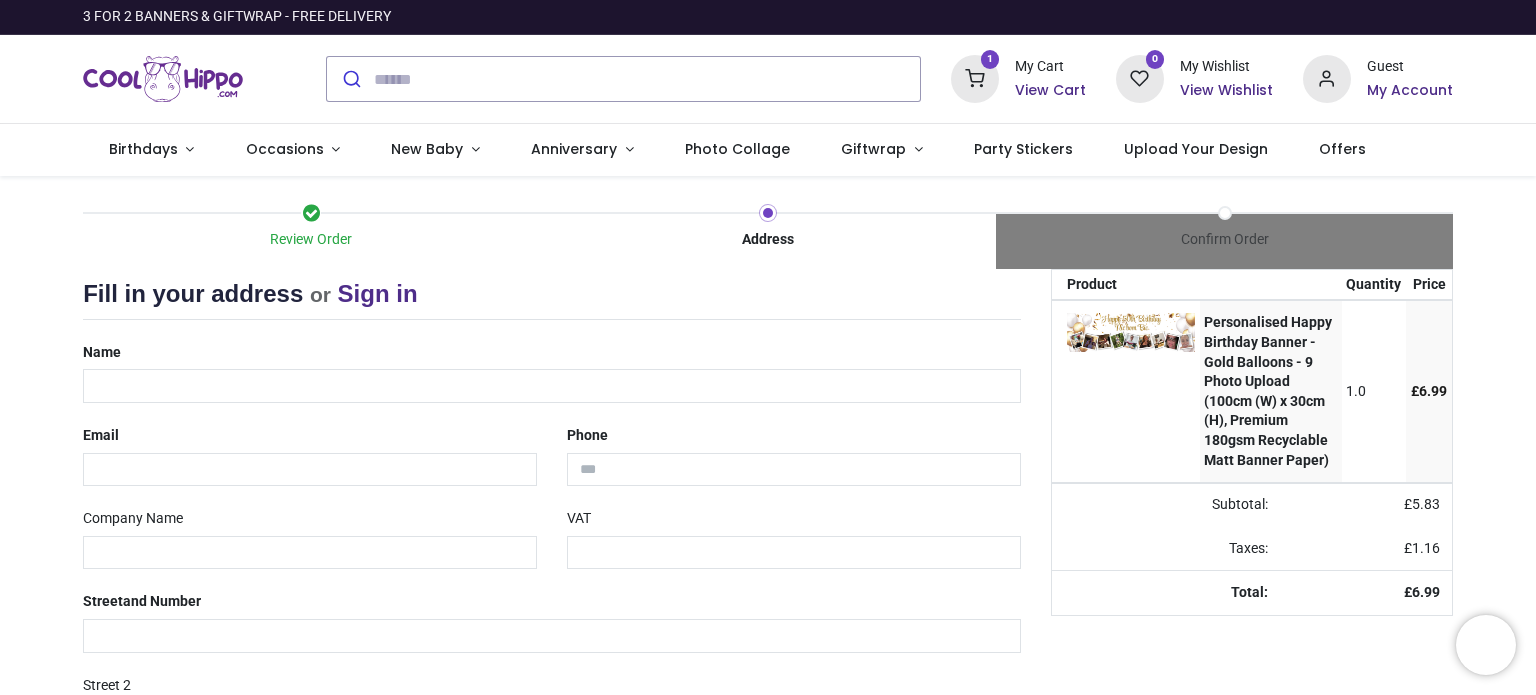 drag, startPoint x: 1532, startPoint y: 403, endPoint x: 1535, endPoint y: 487, distance: 84.05355 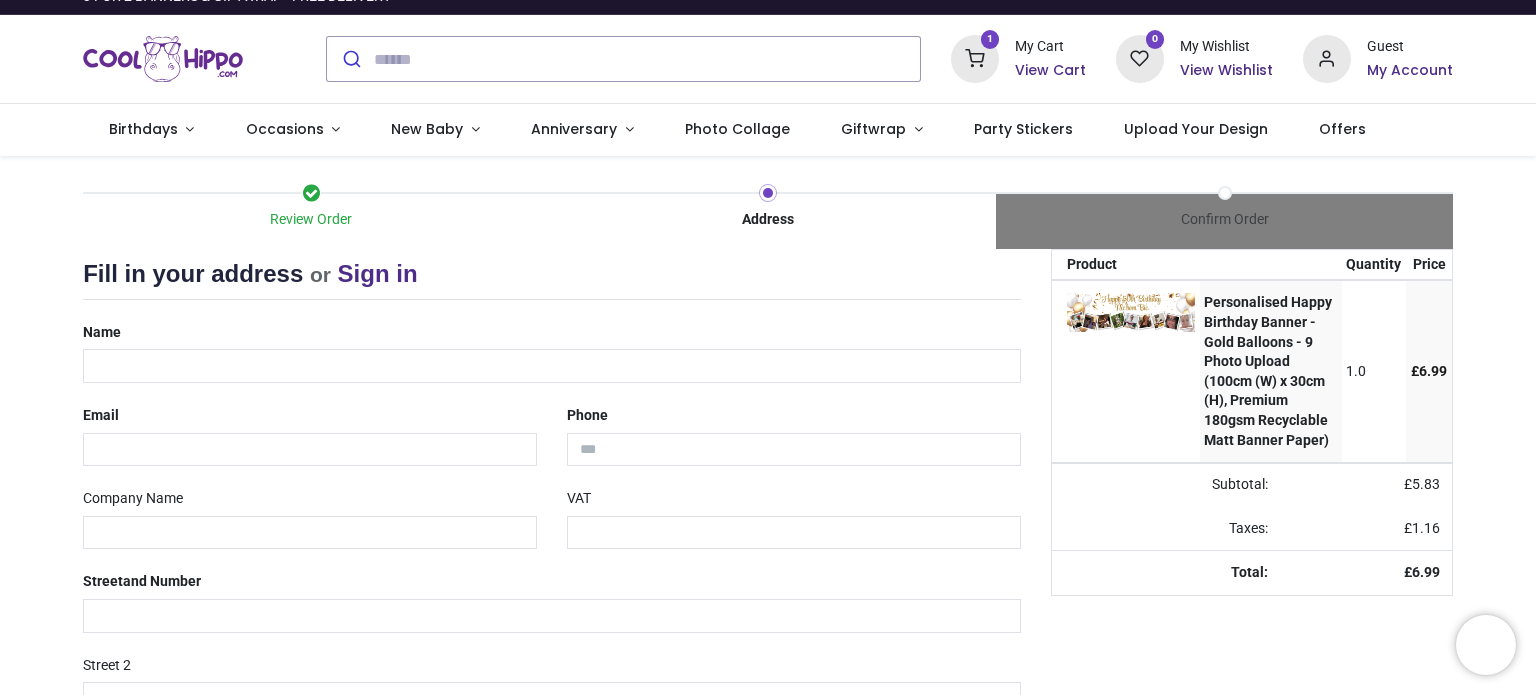 scroll, scrollTop: 0, scrollLeft: 0, axis: both 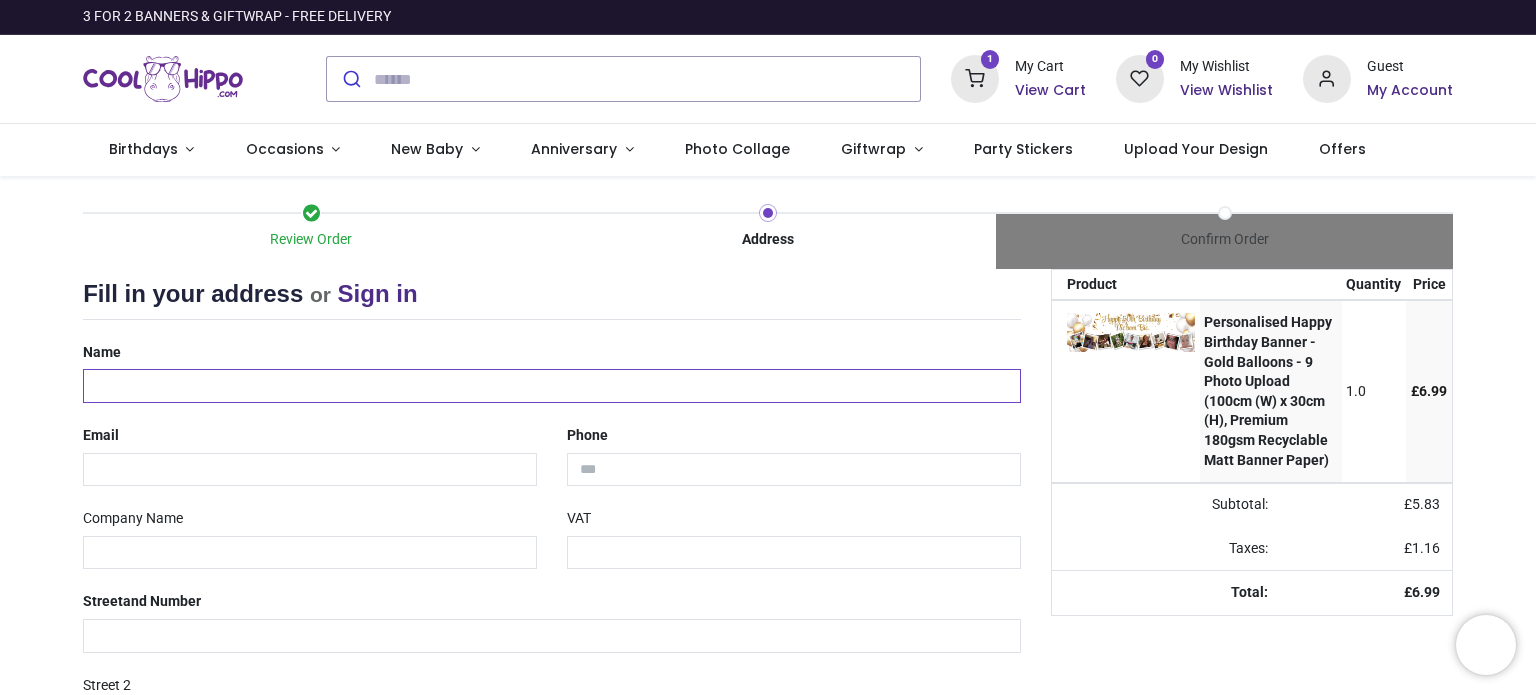click at bounding box center [552, 386] 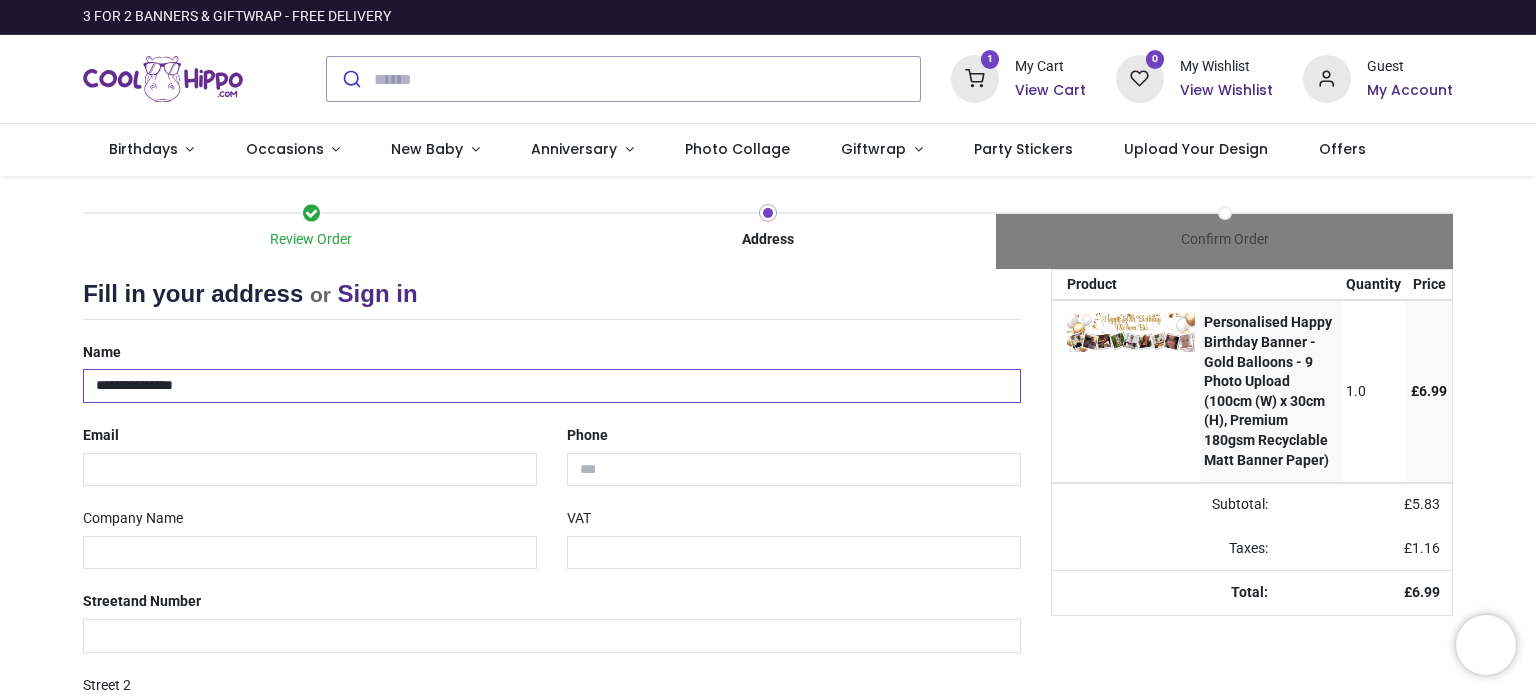 type on "**********" 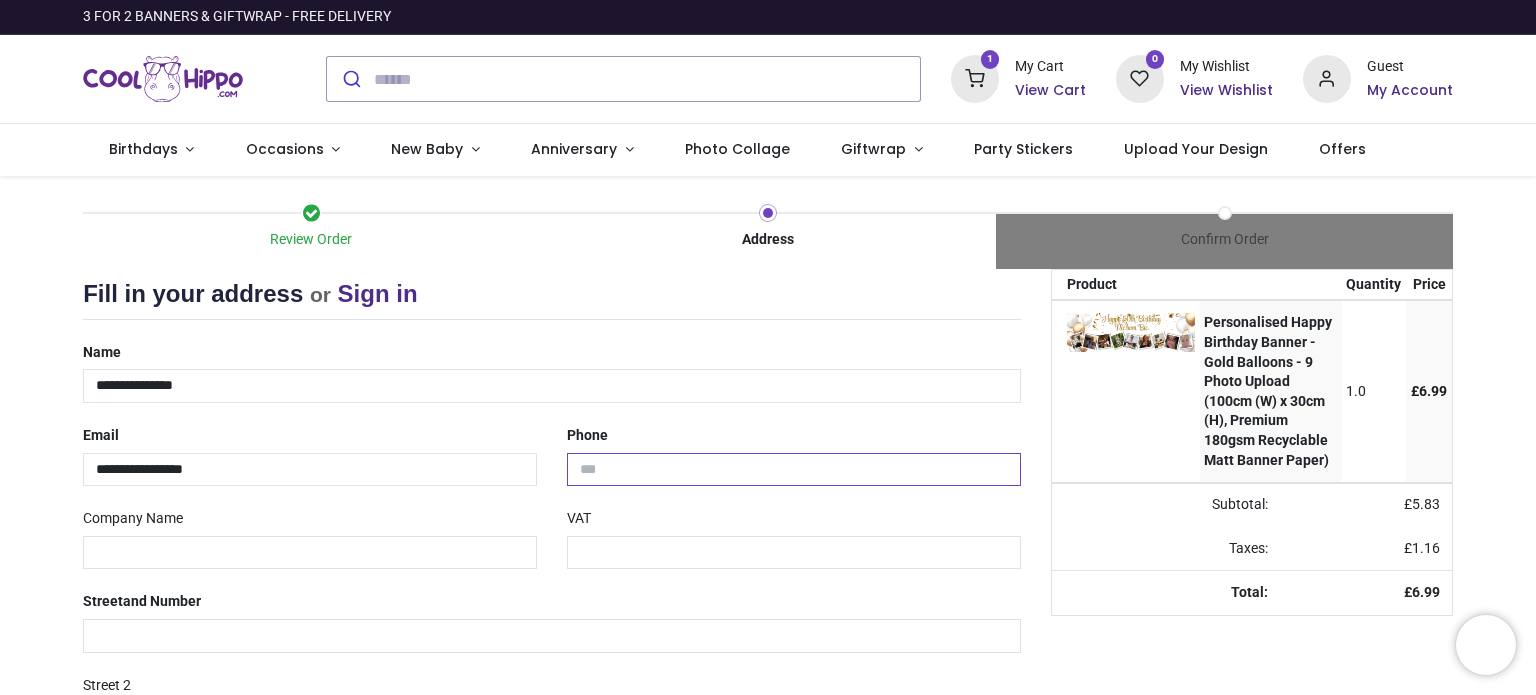 type on "**********" 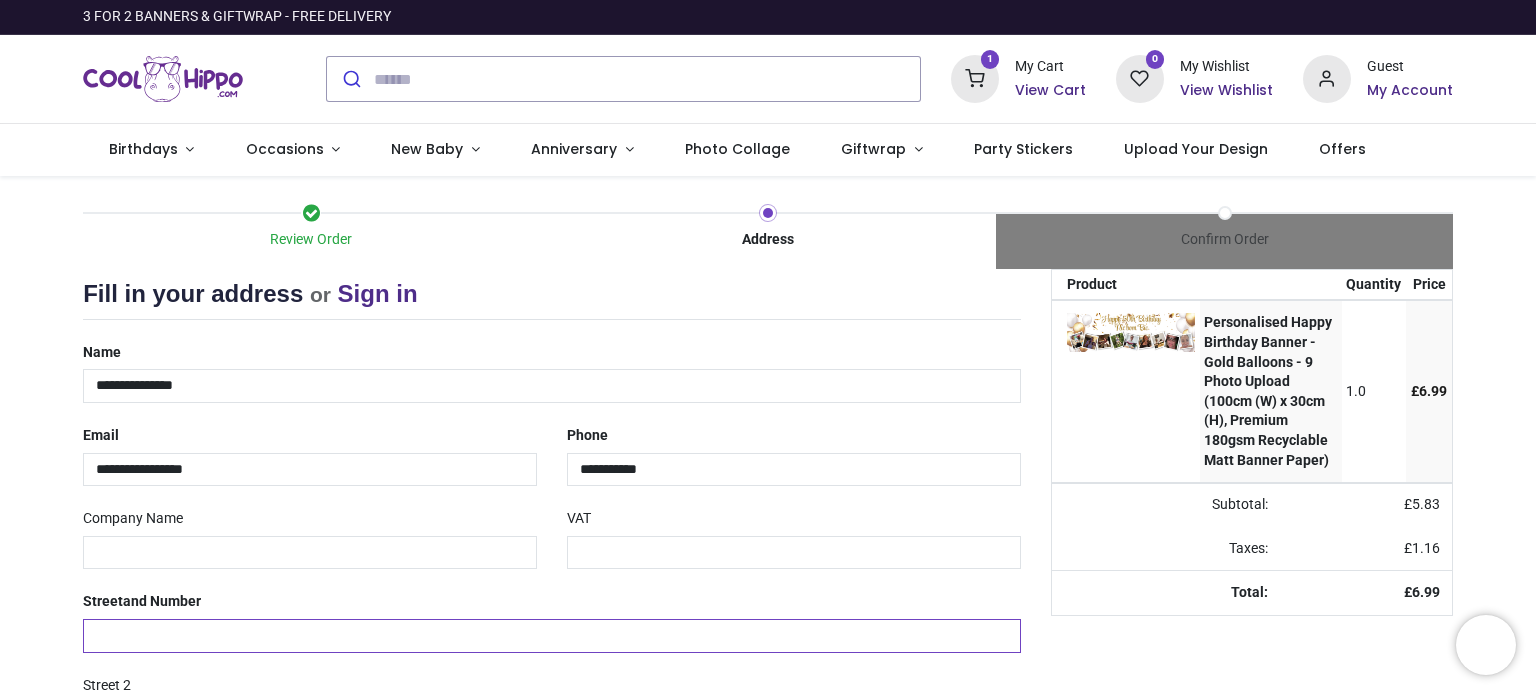 type on "**********" 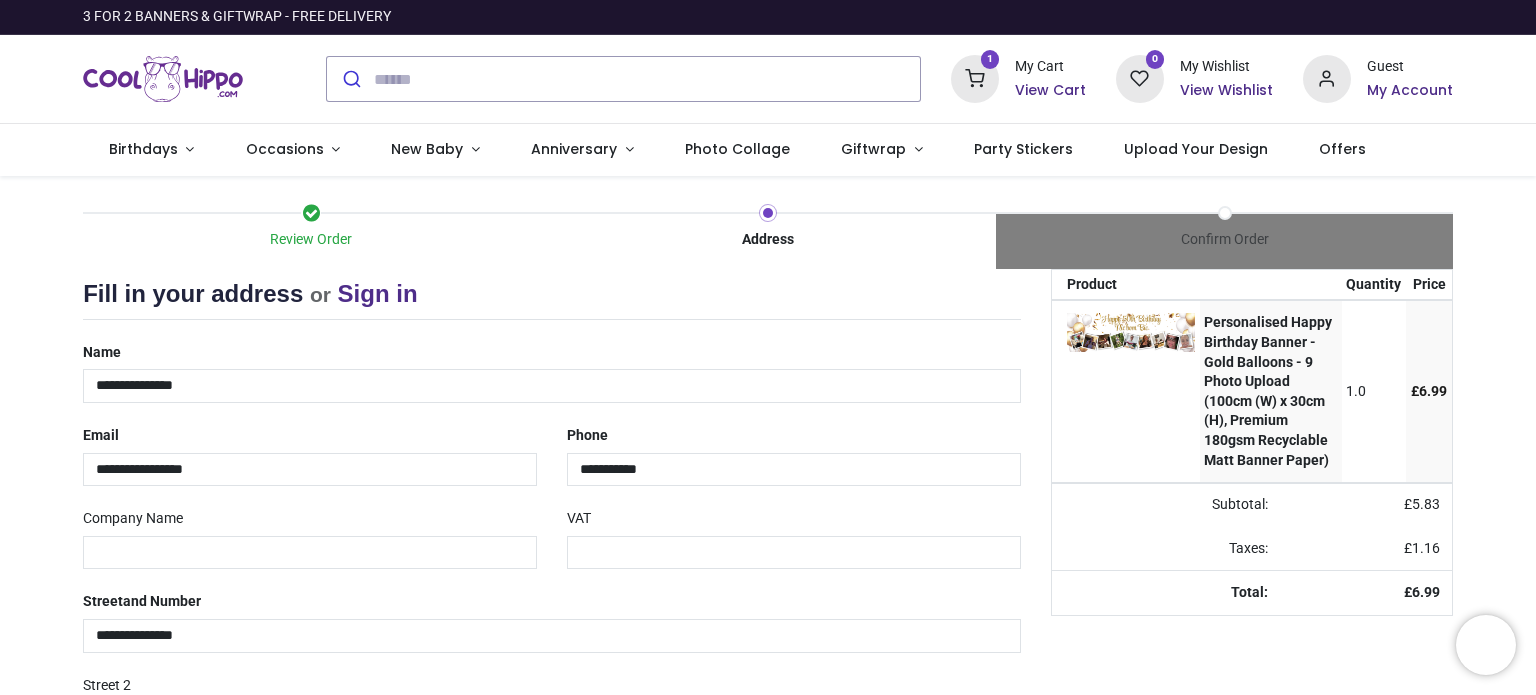 type on "**********" 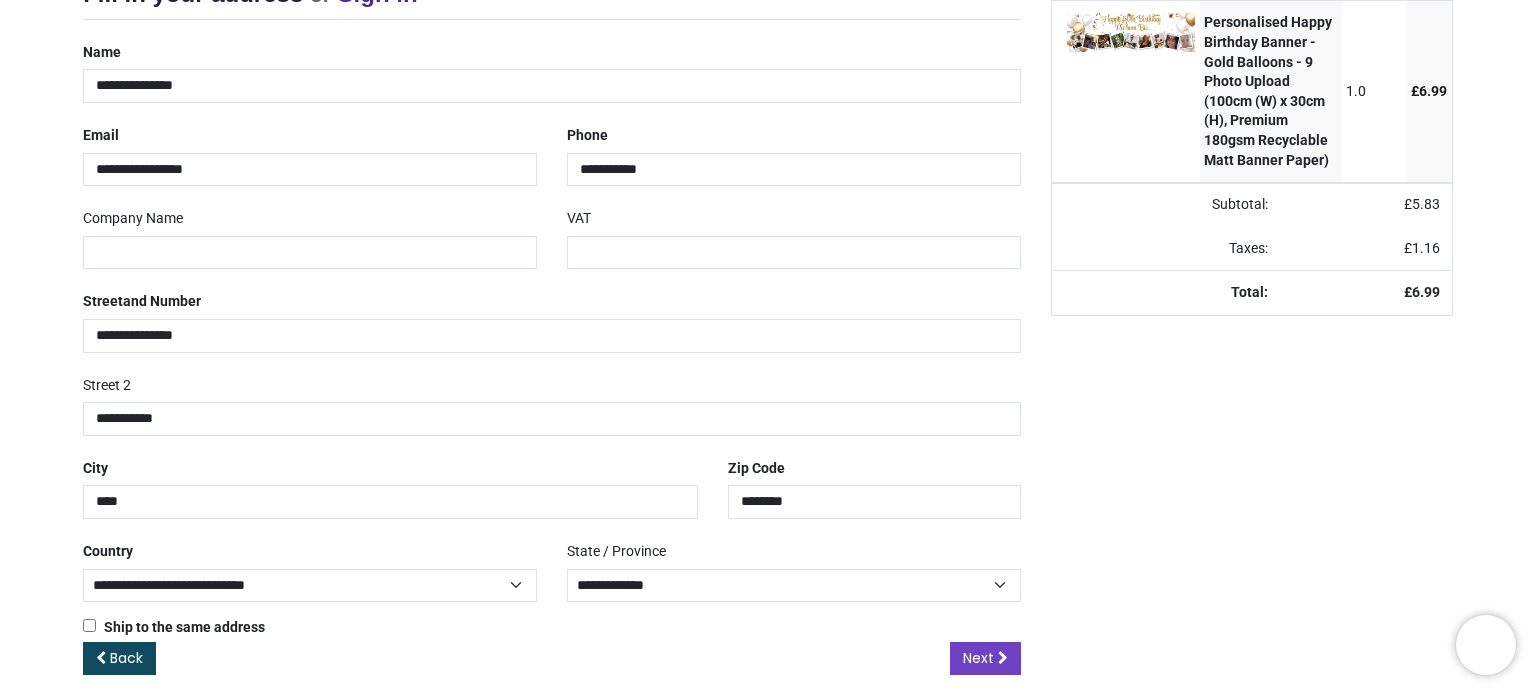 scroll, scrollTop: 316, scrollLeft: 0, axis: vertical 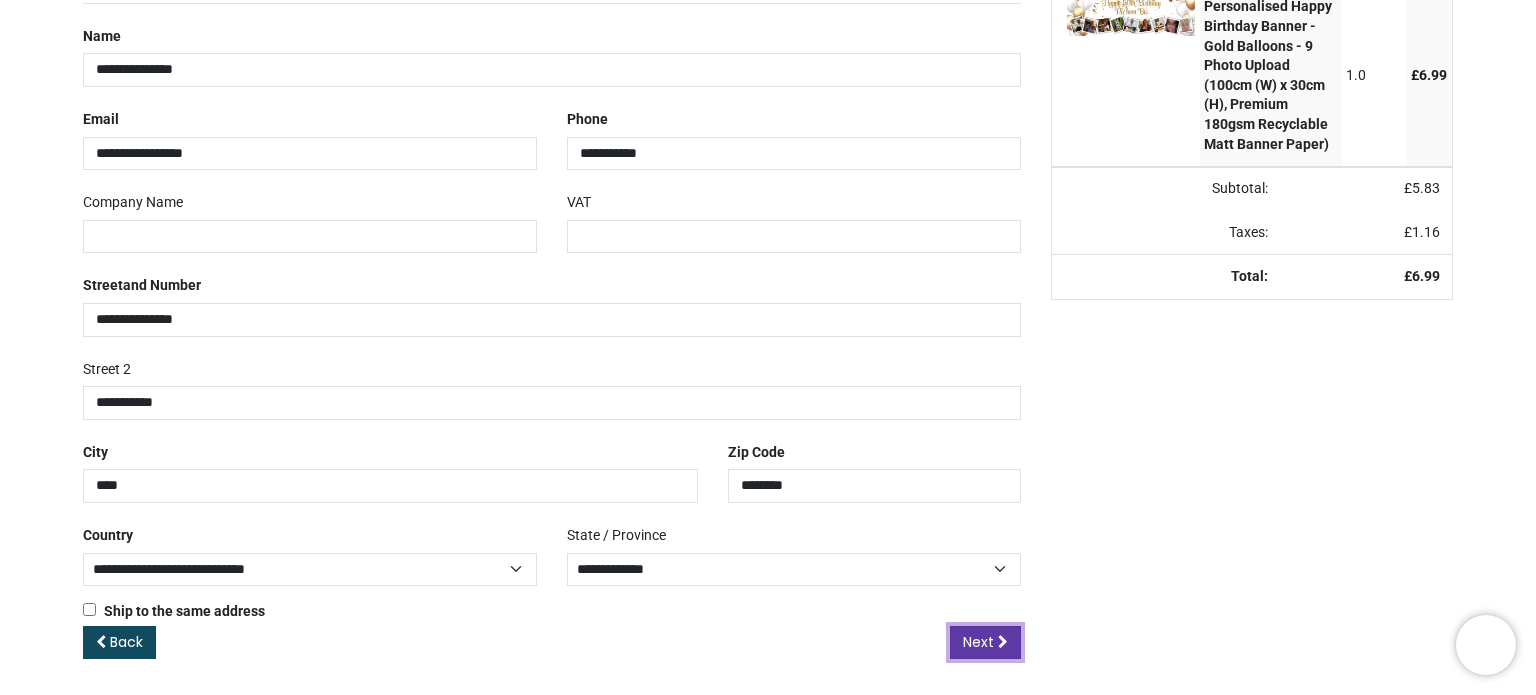 click on "Next" at bounding box center [978, 642] 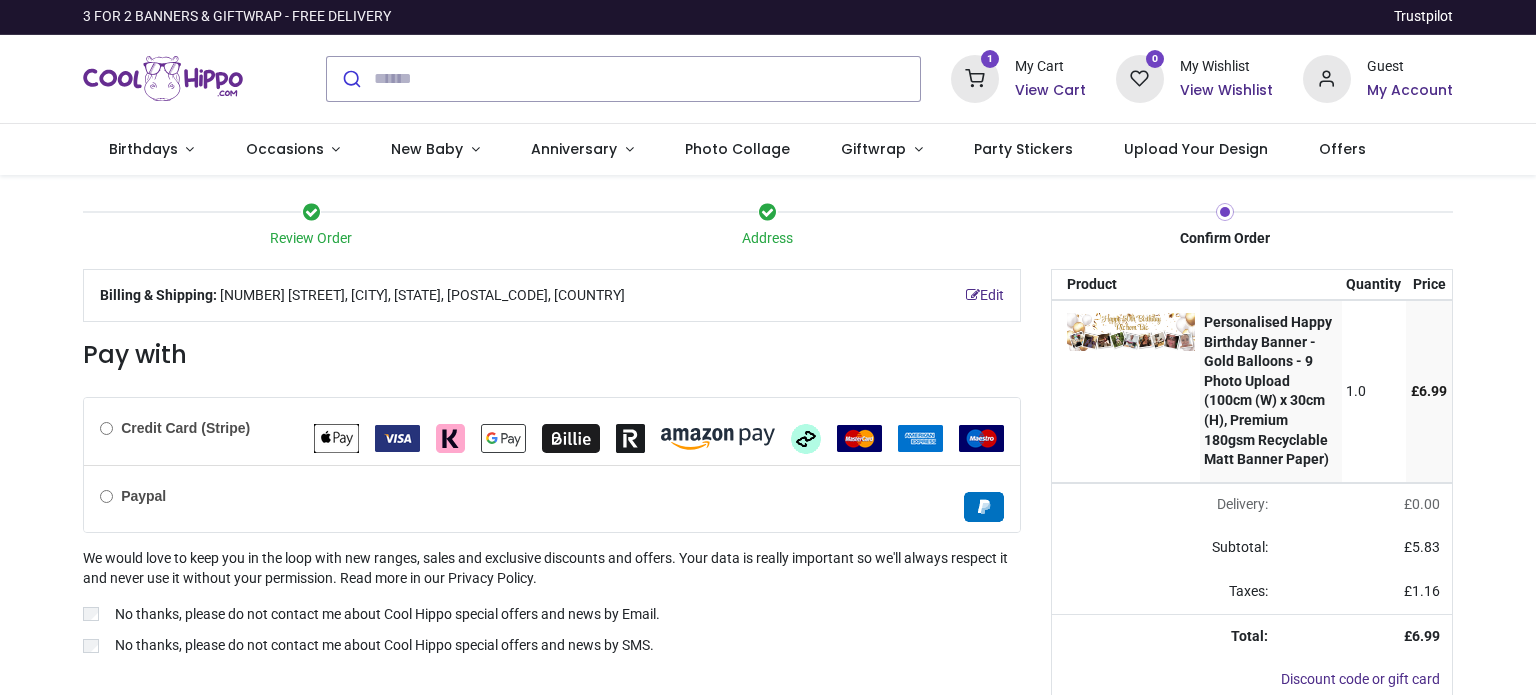 scroll, scrollTop: 0, scrollLeft: 0, axis: both 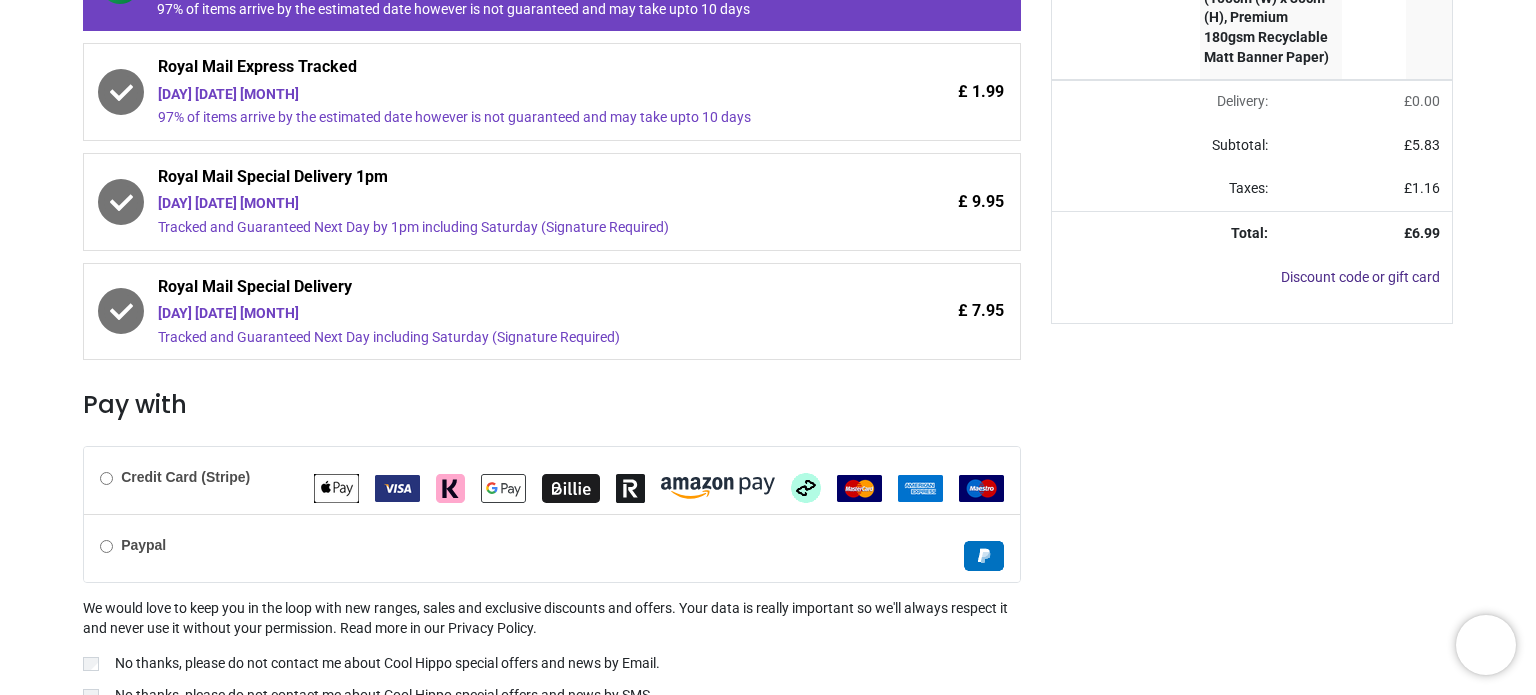 click on "Credit Card (Stripe)" at bounding box center (552, 480) 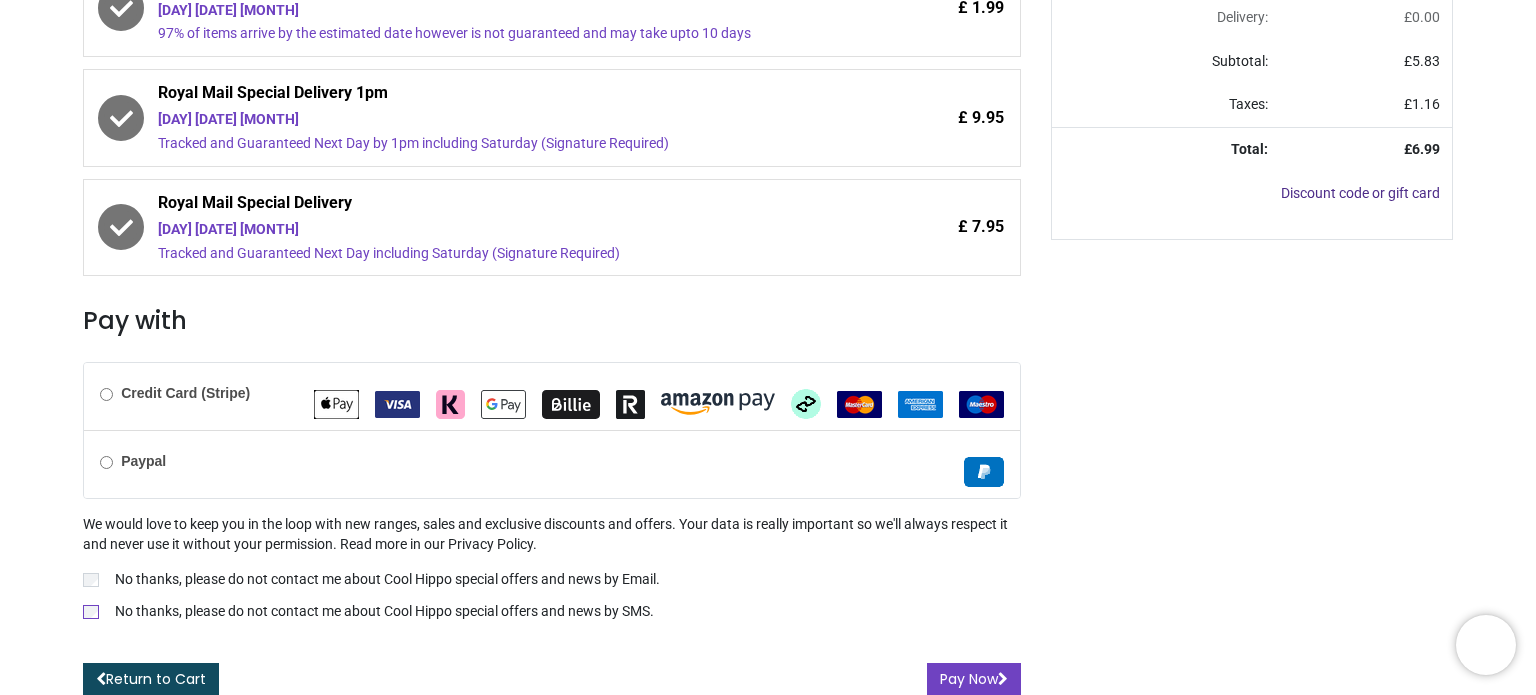 scroll, scrollTop: 493, scrollLeft: 0, axis: vertical 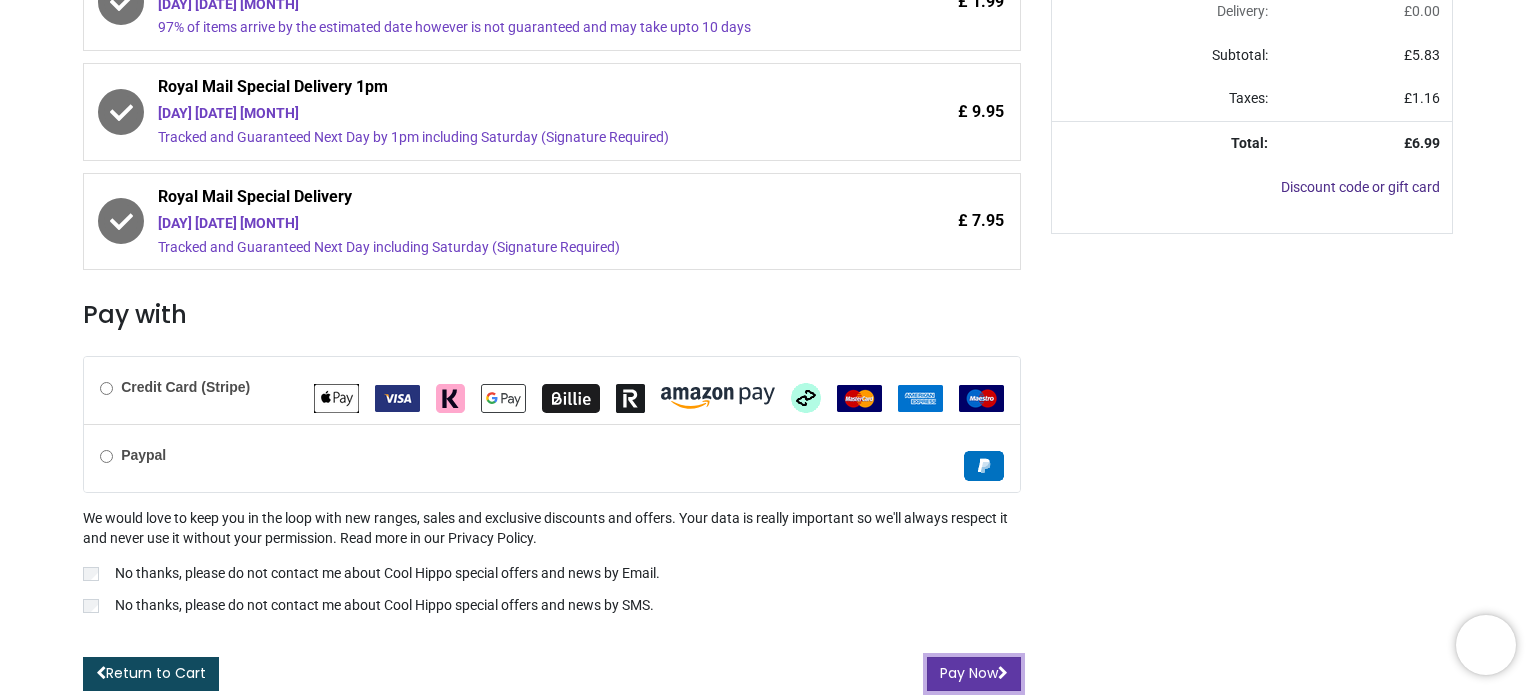 click on "Pay Now" at bounding box center [974, 674] 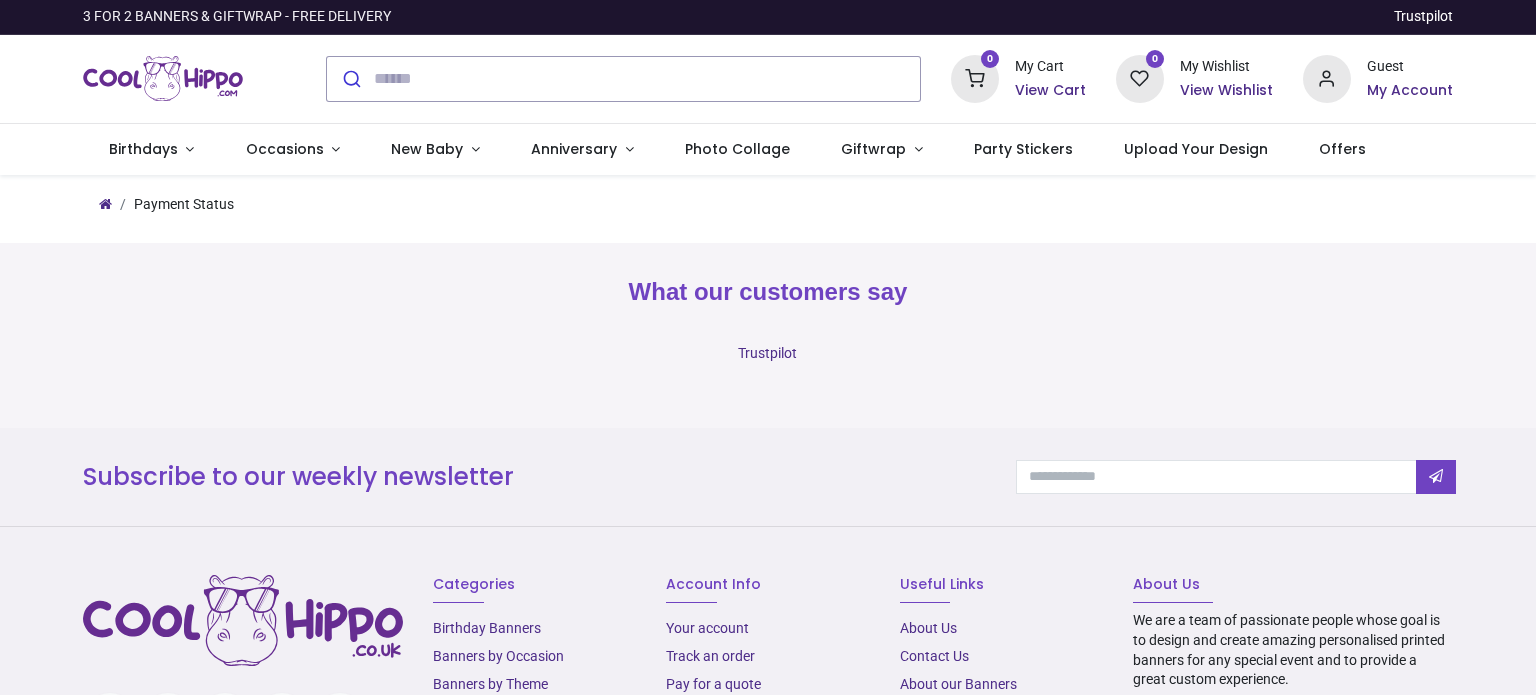 scroll, scrollTop: 0, scrollLeft: 0, axis: both 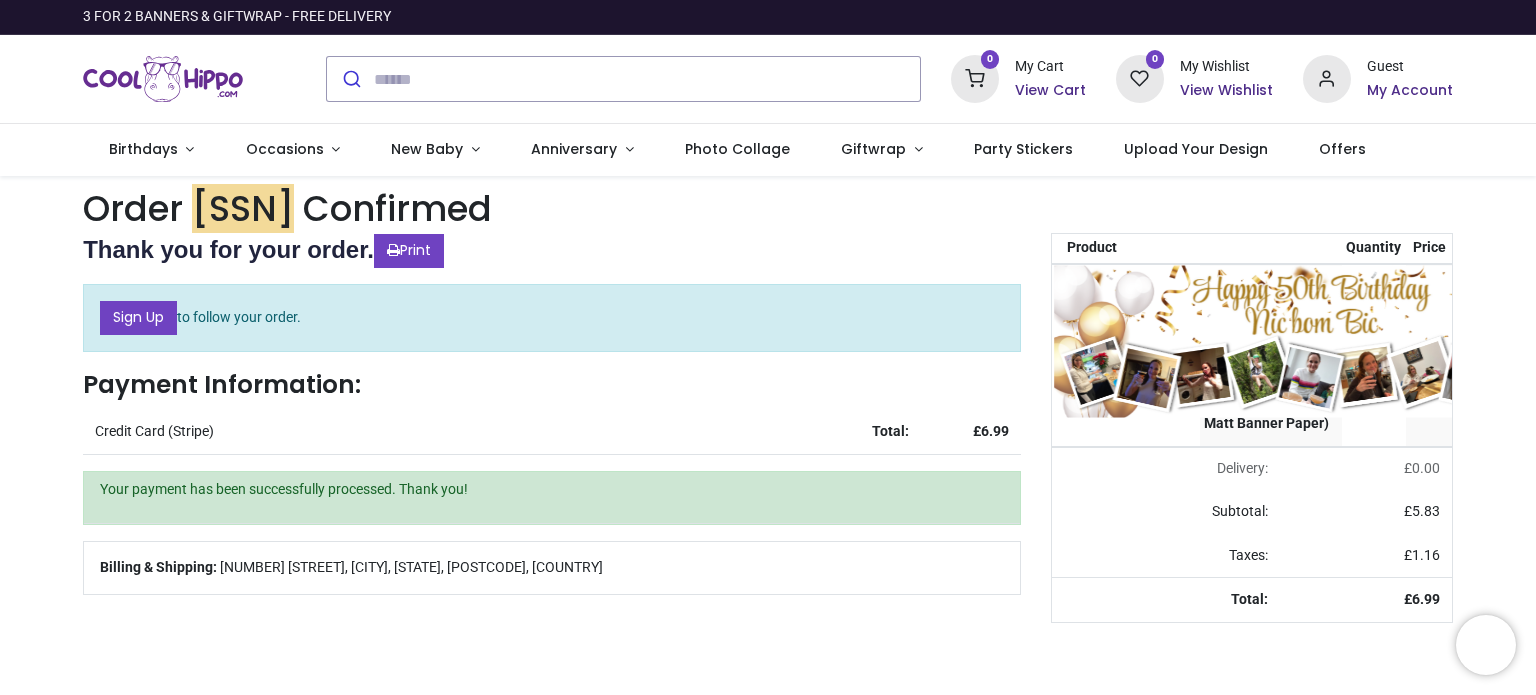 click at bounding box center [1310, 341] 